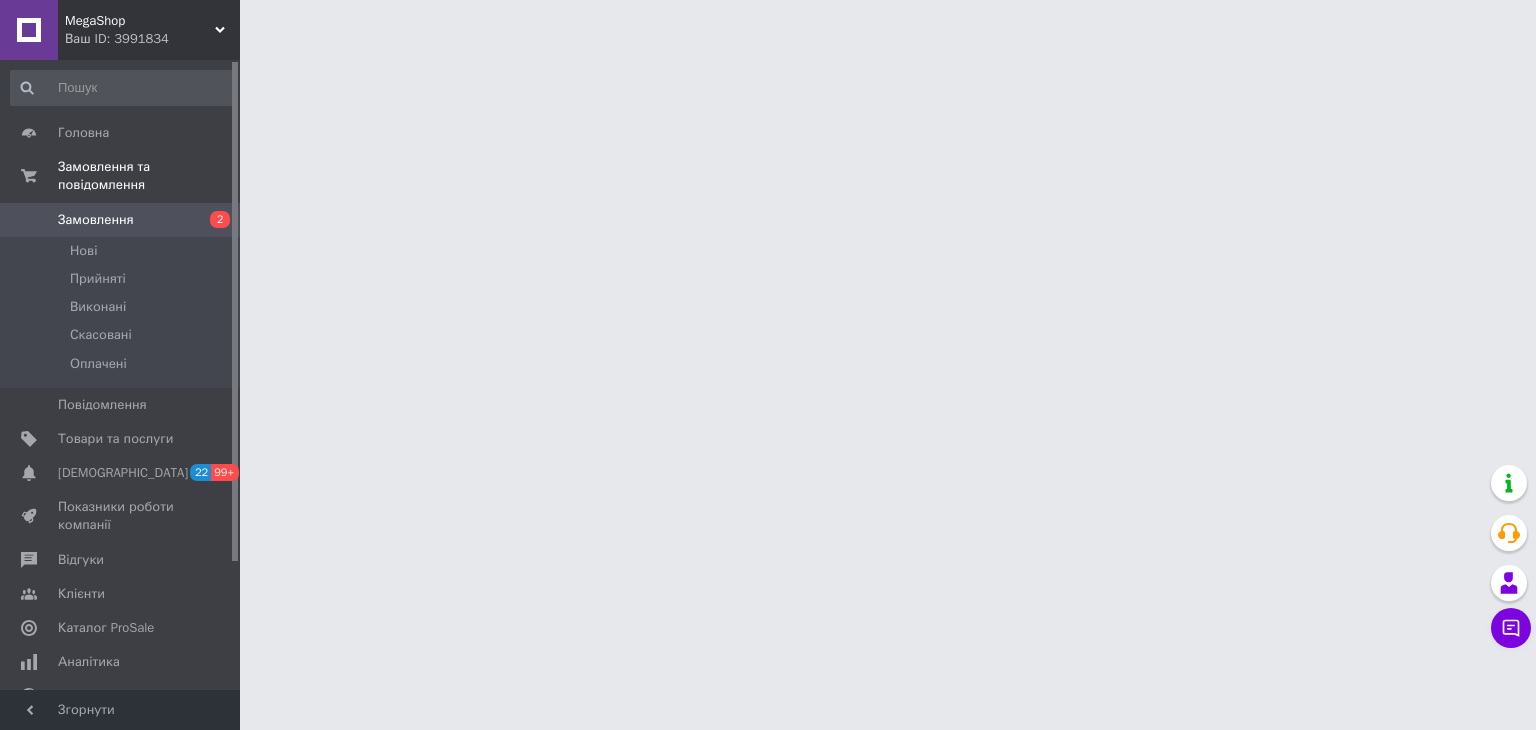 scroll, scrollTop: 0, scrollLeft: 0, axis: both 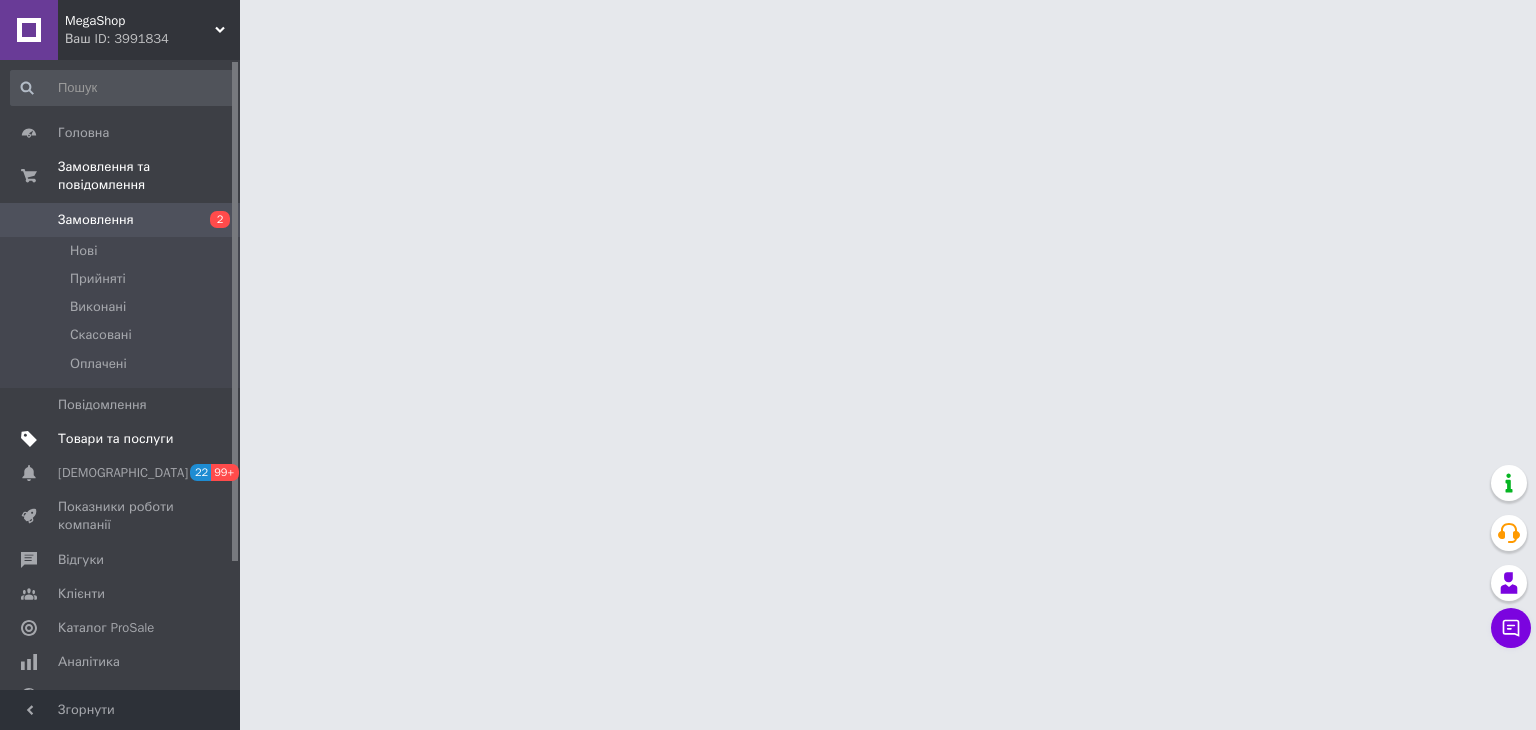 click on "Товари та послуги" at bounding box center [115, 439] 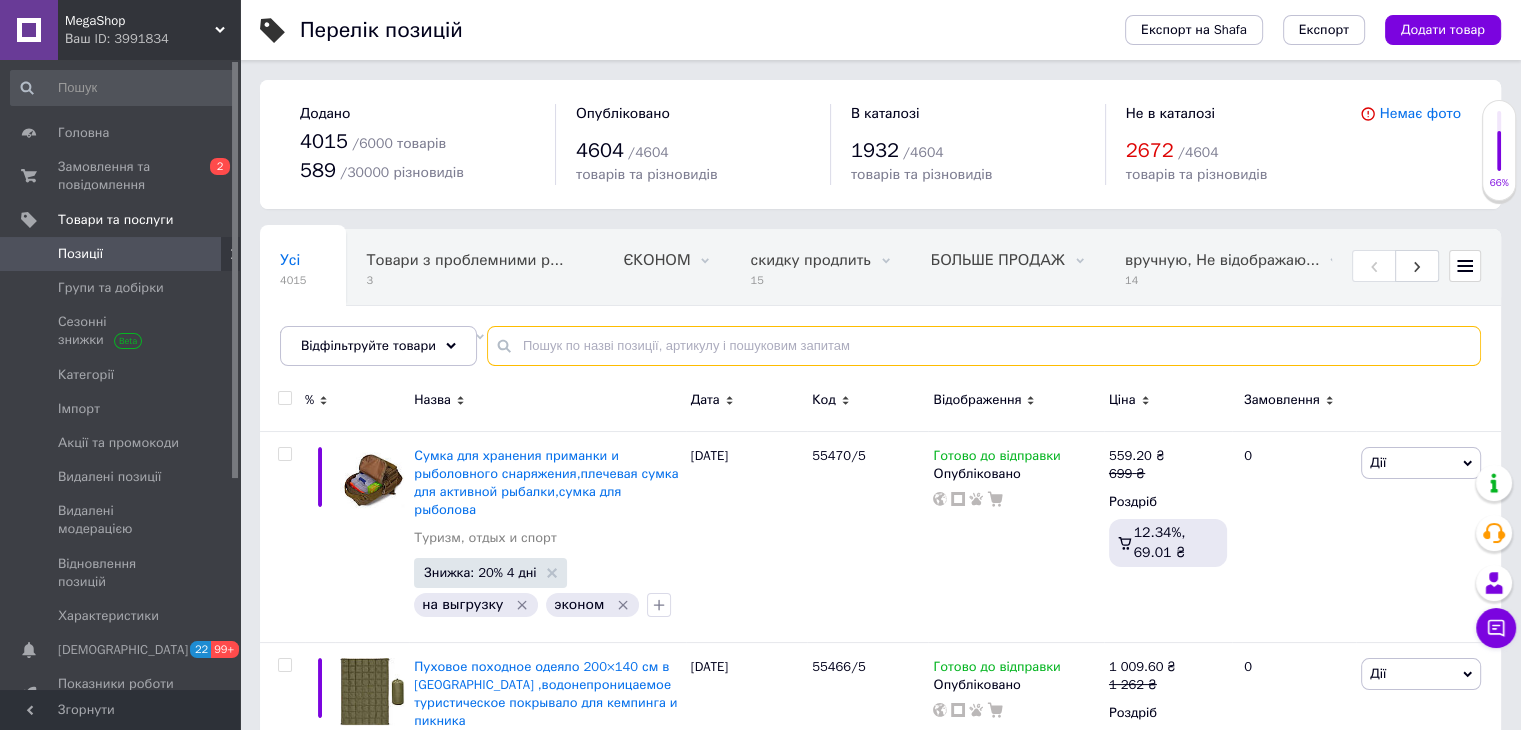 click at bounding box center [984, 346] 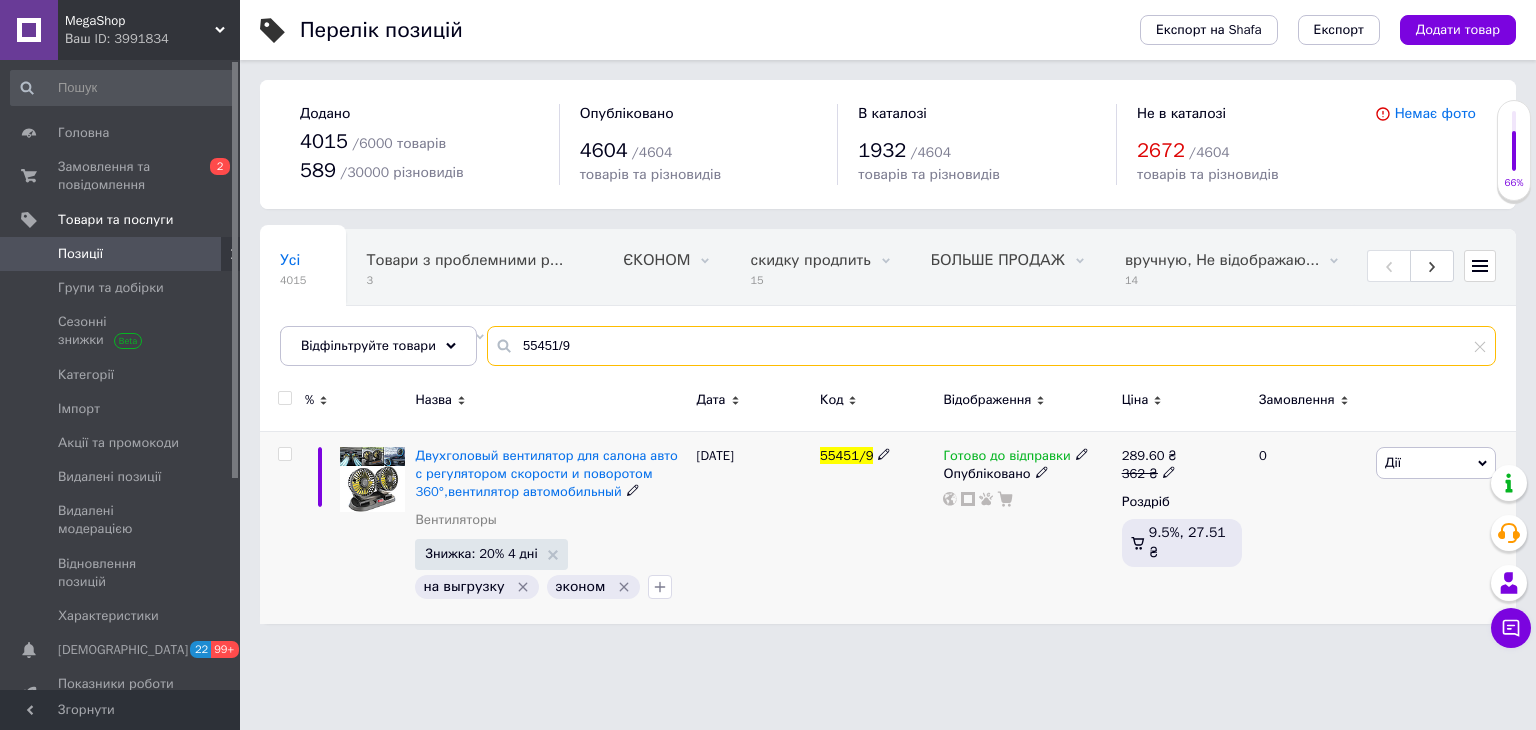 type on "55451/9" 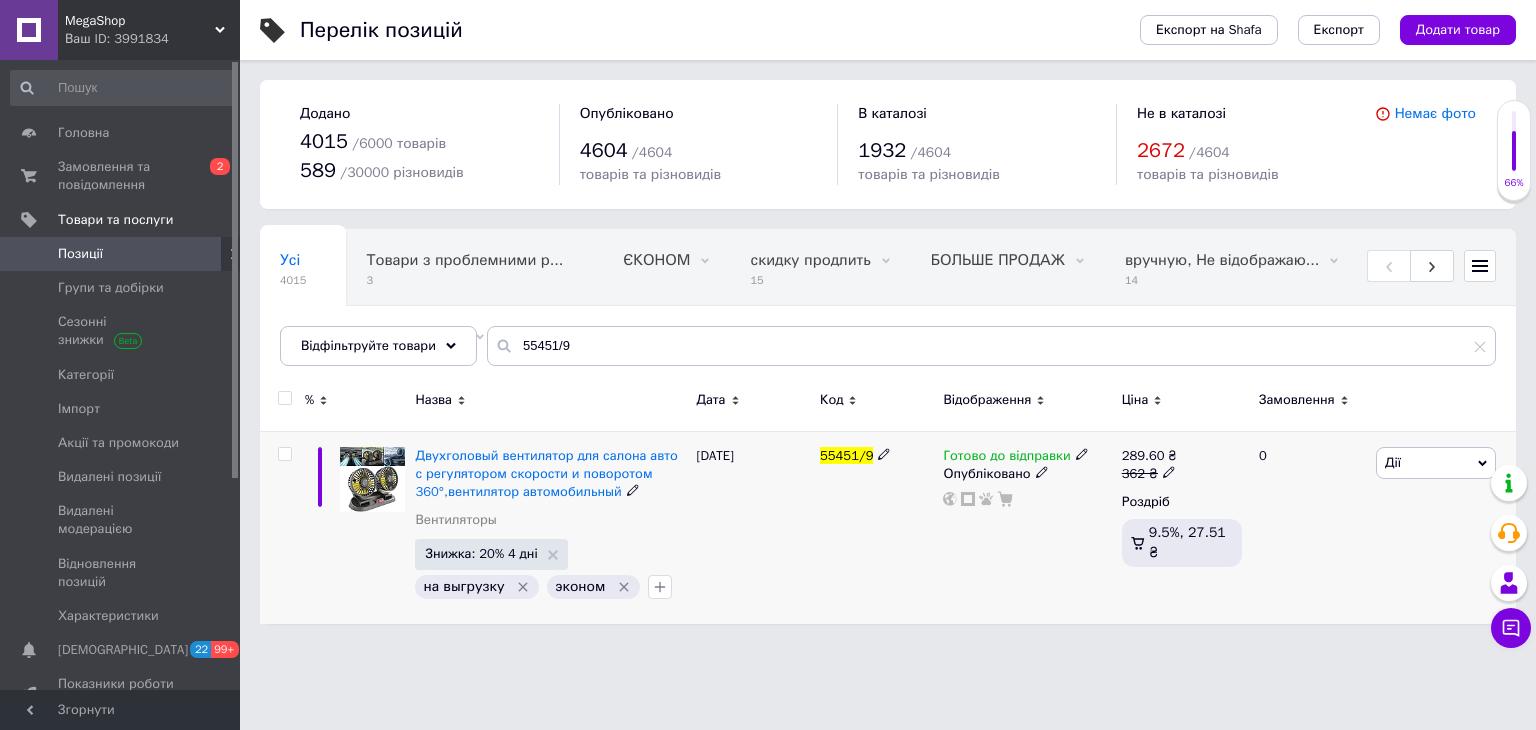 click 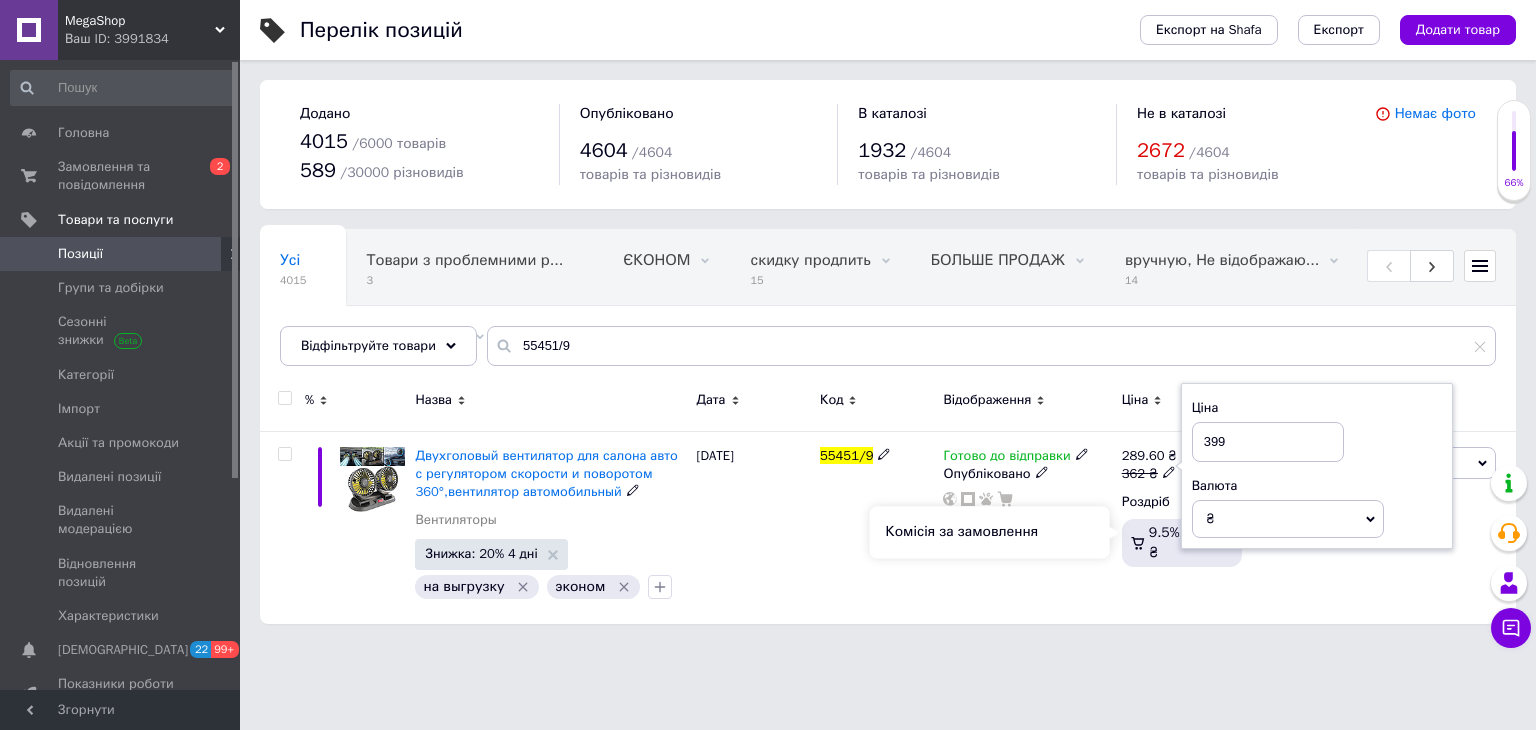 type on "399" 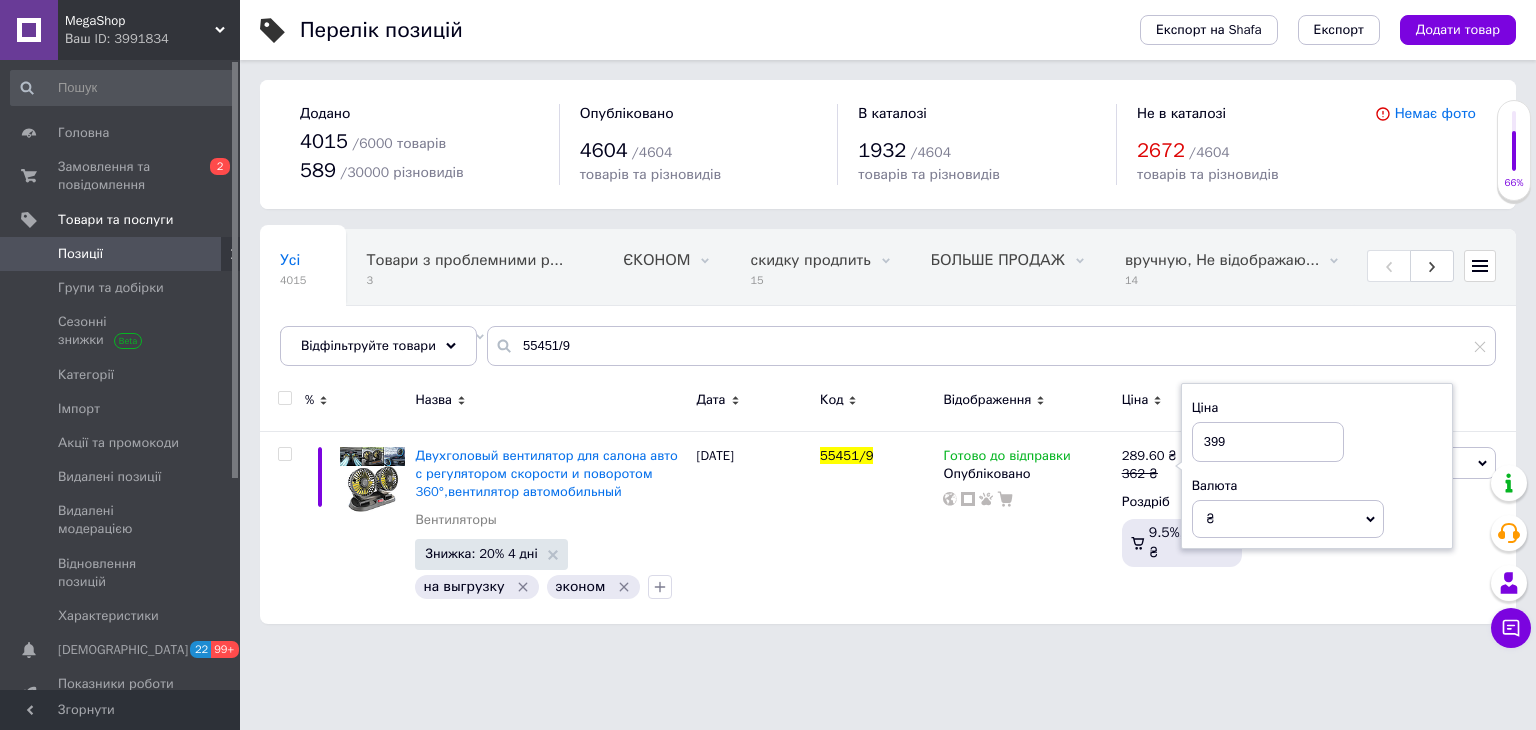 click on "MegaShop Ваш ID: 3991834 Сайт MegaShop Кабінет покупця Перевірити стан системи Сторінка на порталі Андрій Віталійович UAStore UkrMarket Довідка Вийти Головна Замовлення та повідомлення 0 2 Товари та послуги Позиції Групи та добірки Сезонні знижки Категорії Імпорт Акції та промокоди Видалені позиції Видалені модерацією Відновлення позицій Характеристики Сповіщення 22 99+ Показники роботи компанії Відгуки Клієнти Каталог ProSale Аналітика Управління сайтом Гаманець компанії Маркет Налаштування Тарифи та рахунки Prom мікс 6 000" at bounding box center (768, 322) 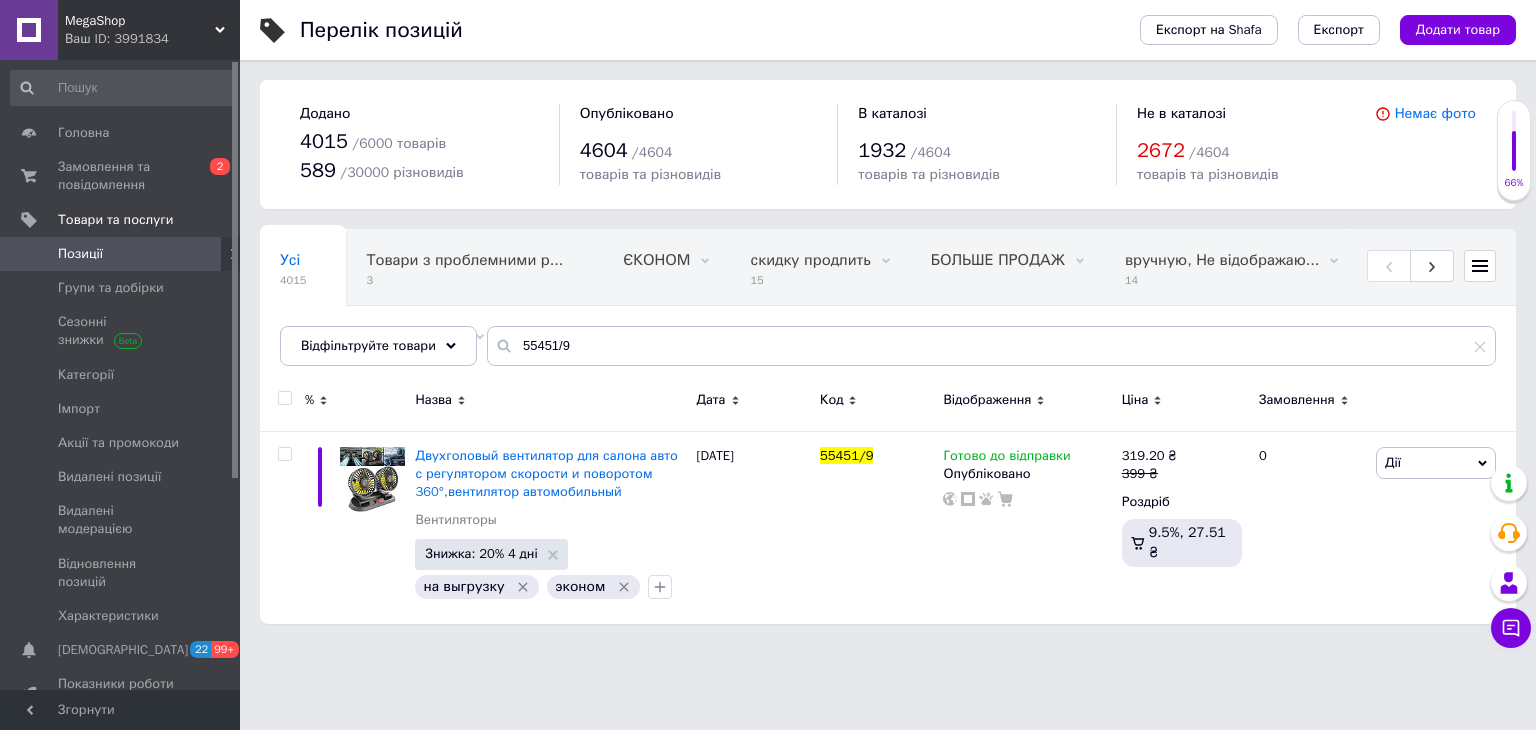 click on "Позиції" at bounding box center (121, 254) 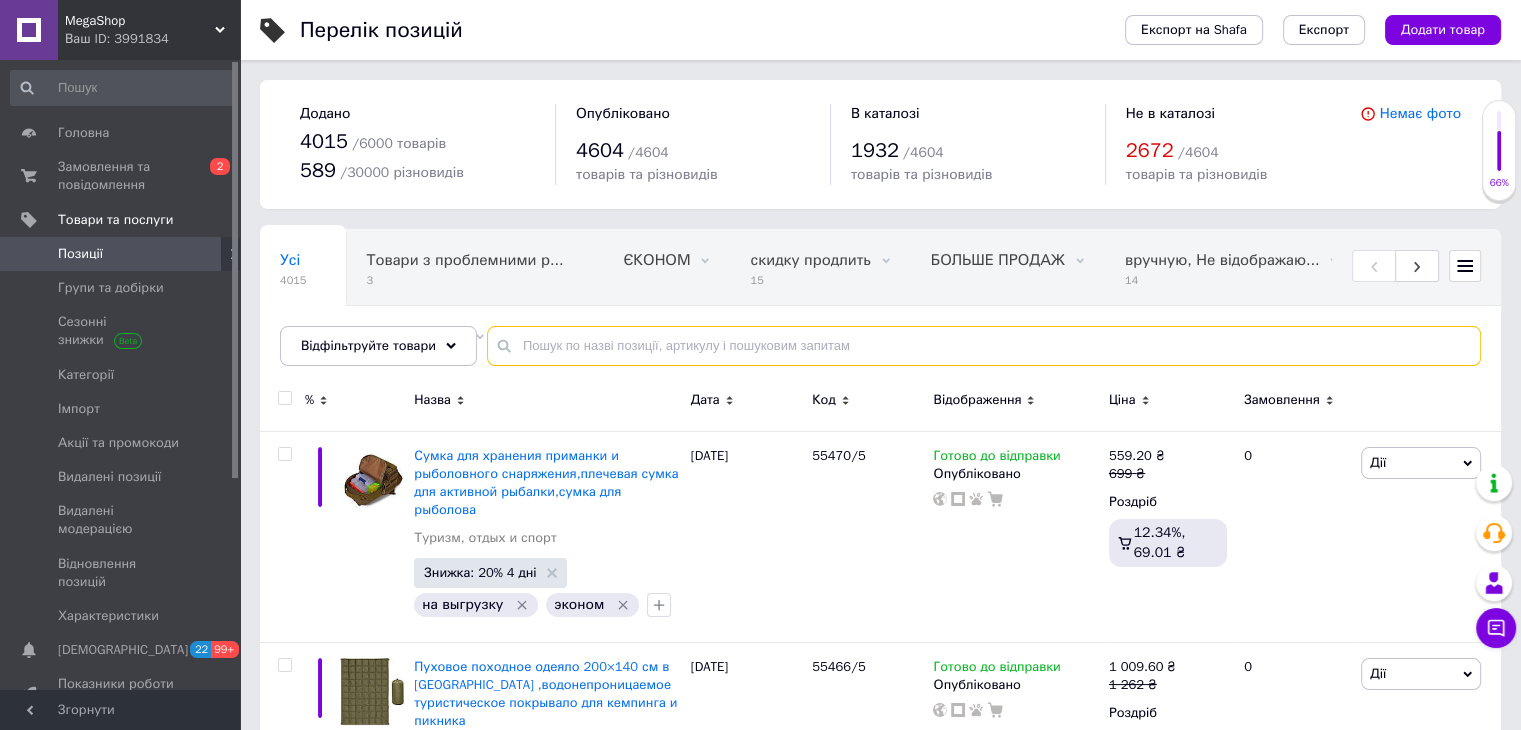 click at bounding box center [984, 346] 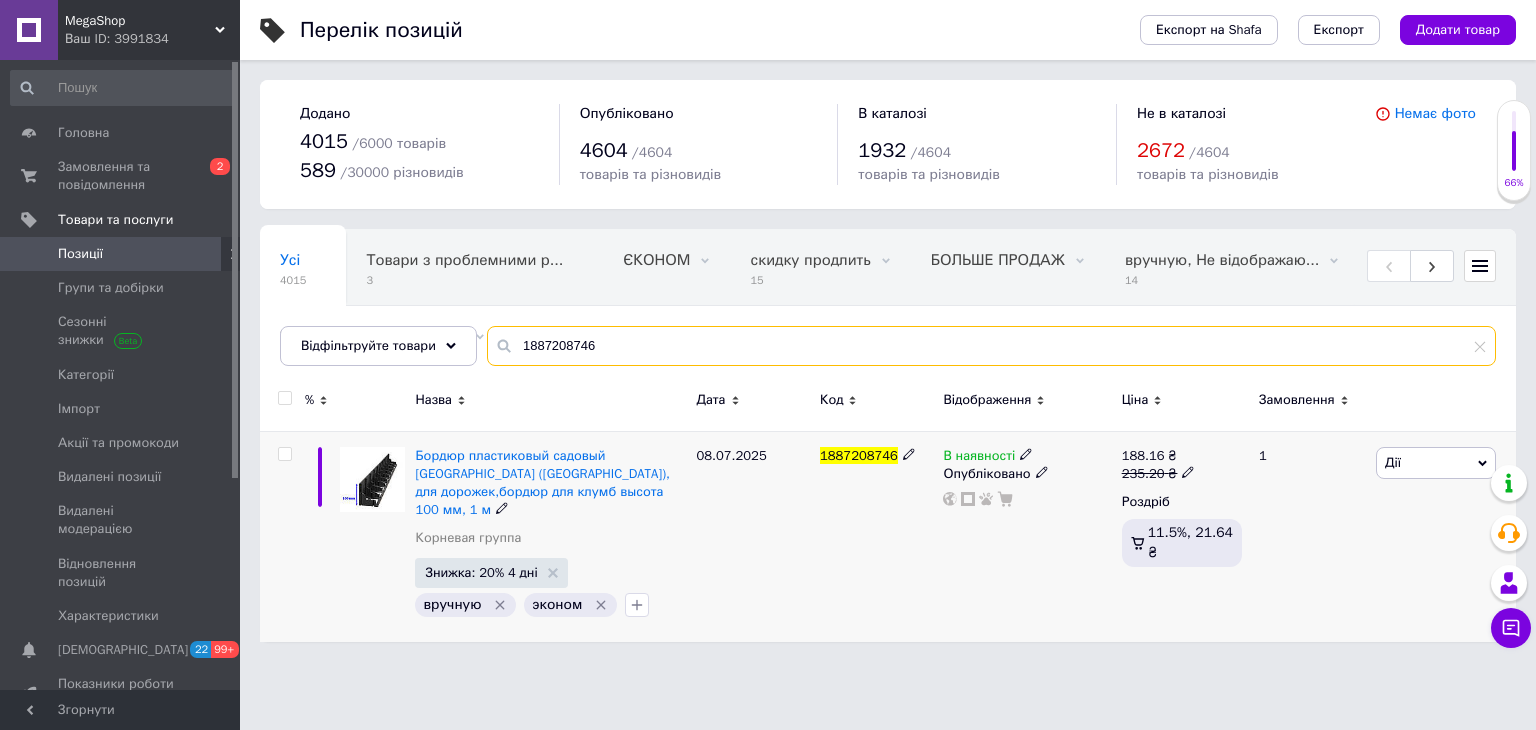 type on "1887208746" 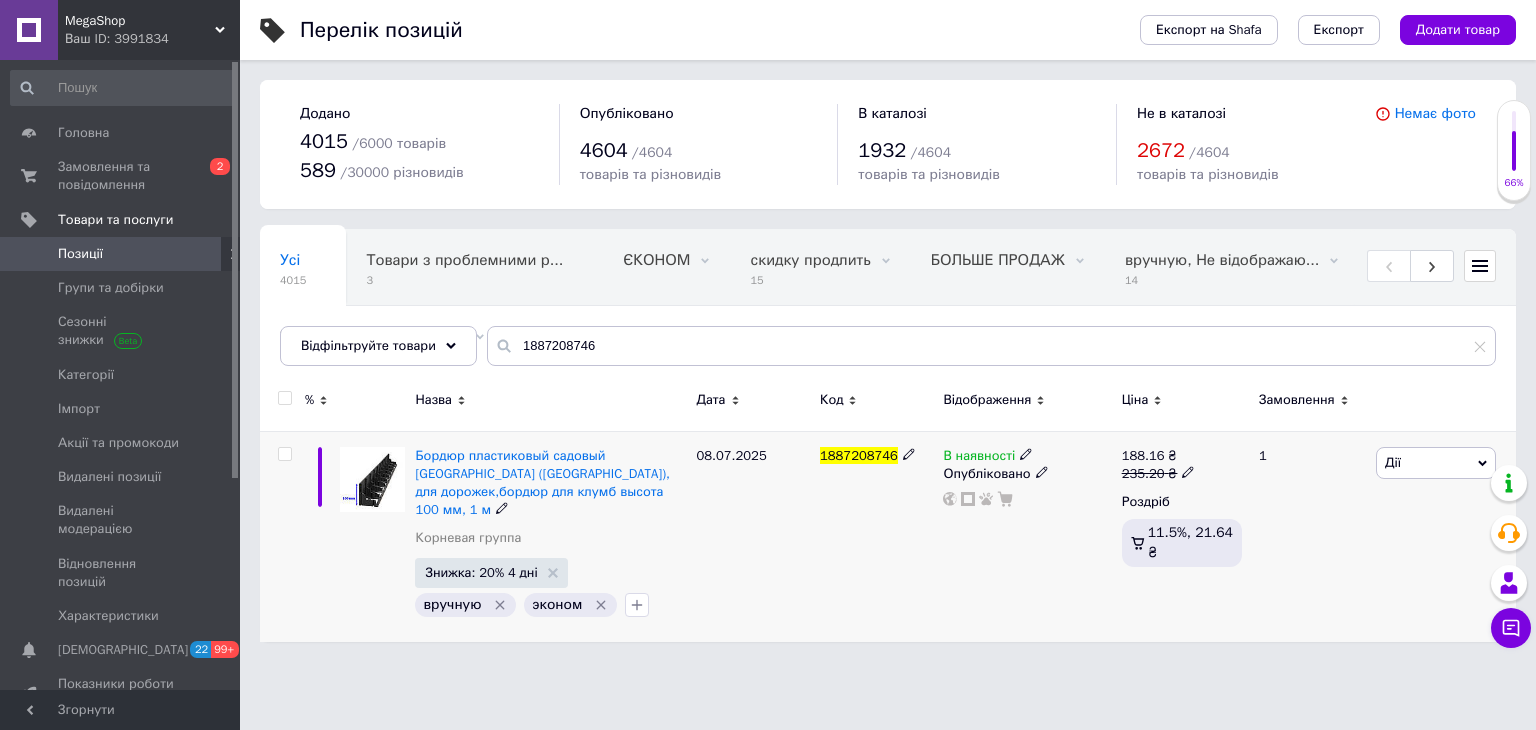 click on "В наявності" at bounding box center (979, 458) 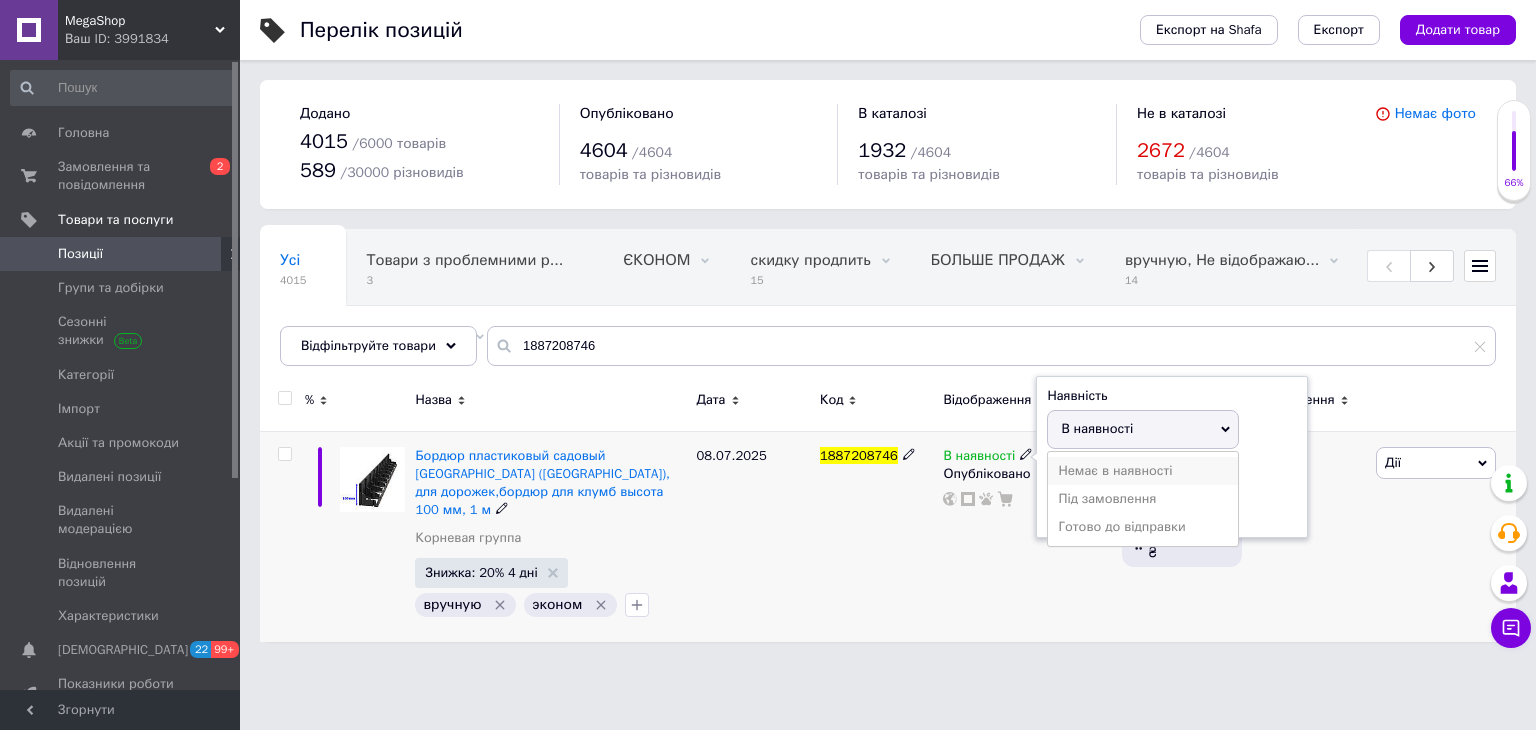 click on "Немає в наявності" at bounding box center [1143, 471] 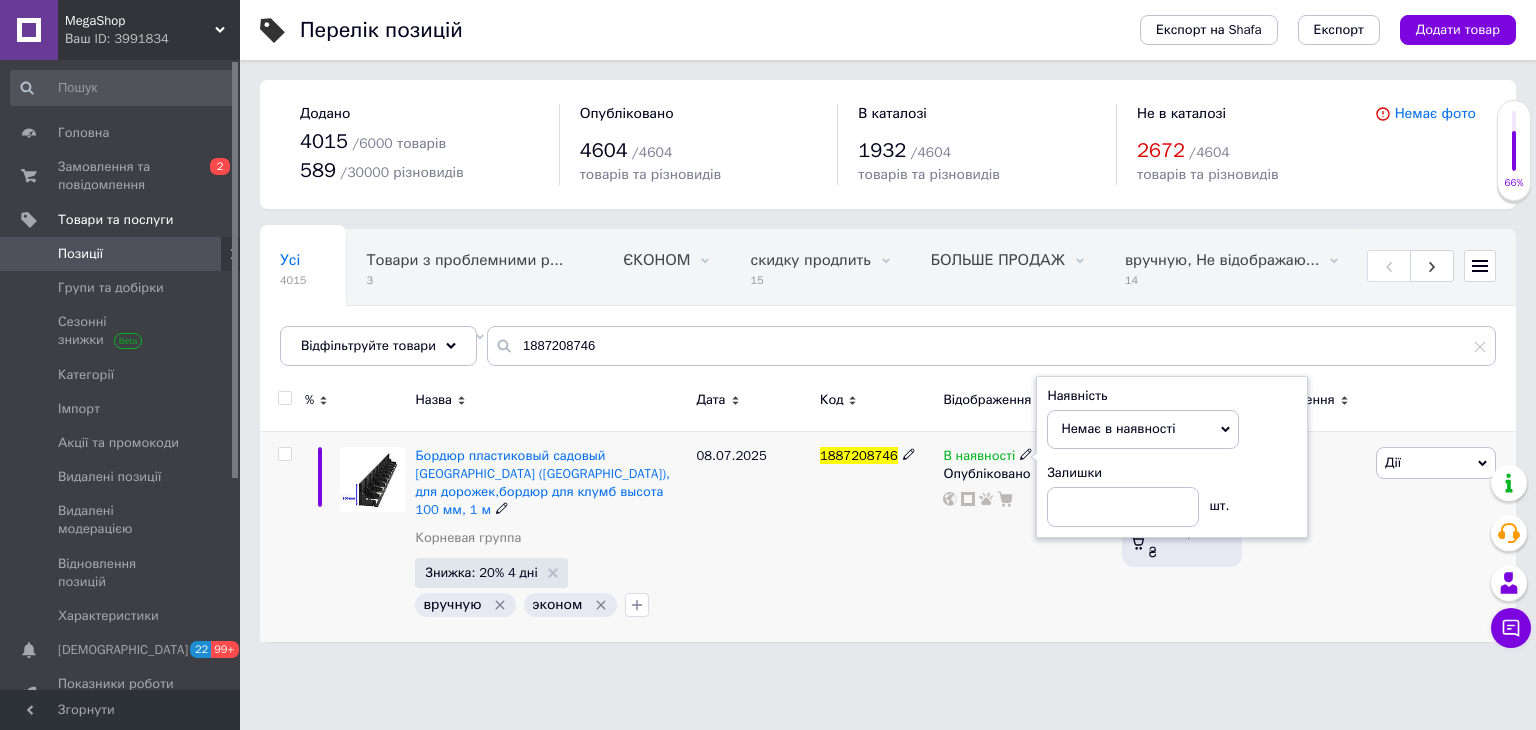 click on "В наявності Наявність Немає в наявності В наявності Під замовлення Готово до відправки Залишки шт. Опубліковано" at bounding box center (1027, 536) 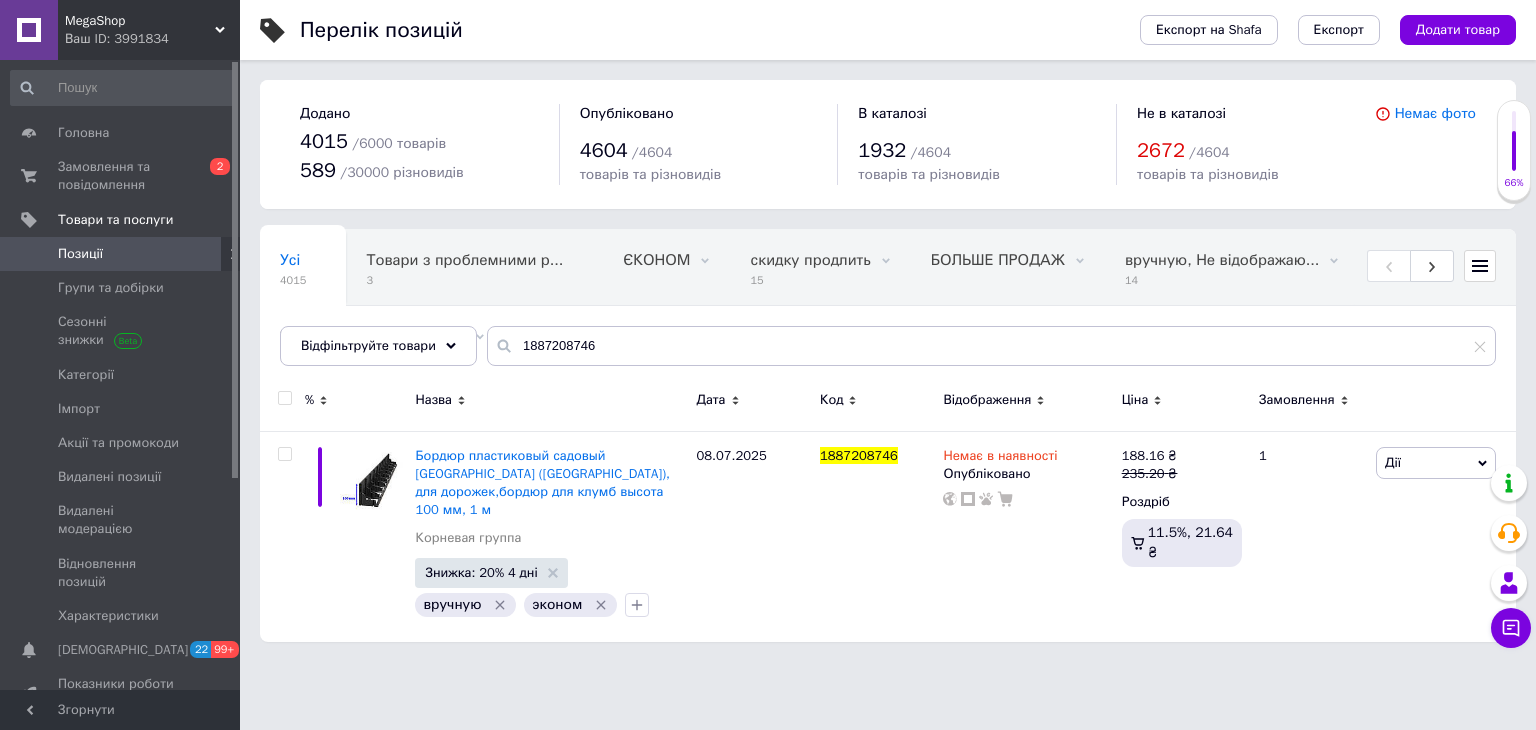 click on "Ваш ID: 3991834" at bounding box center (152, 39) 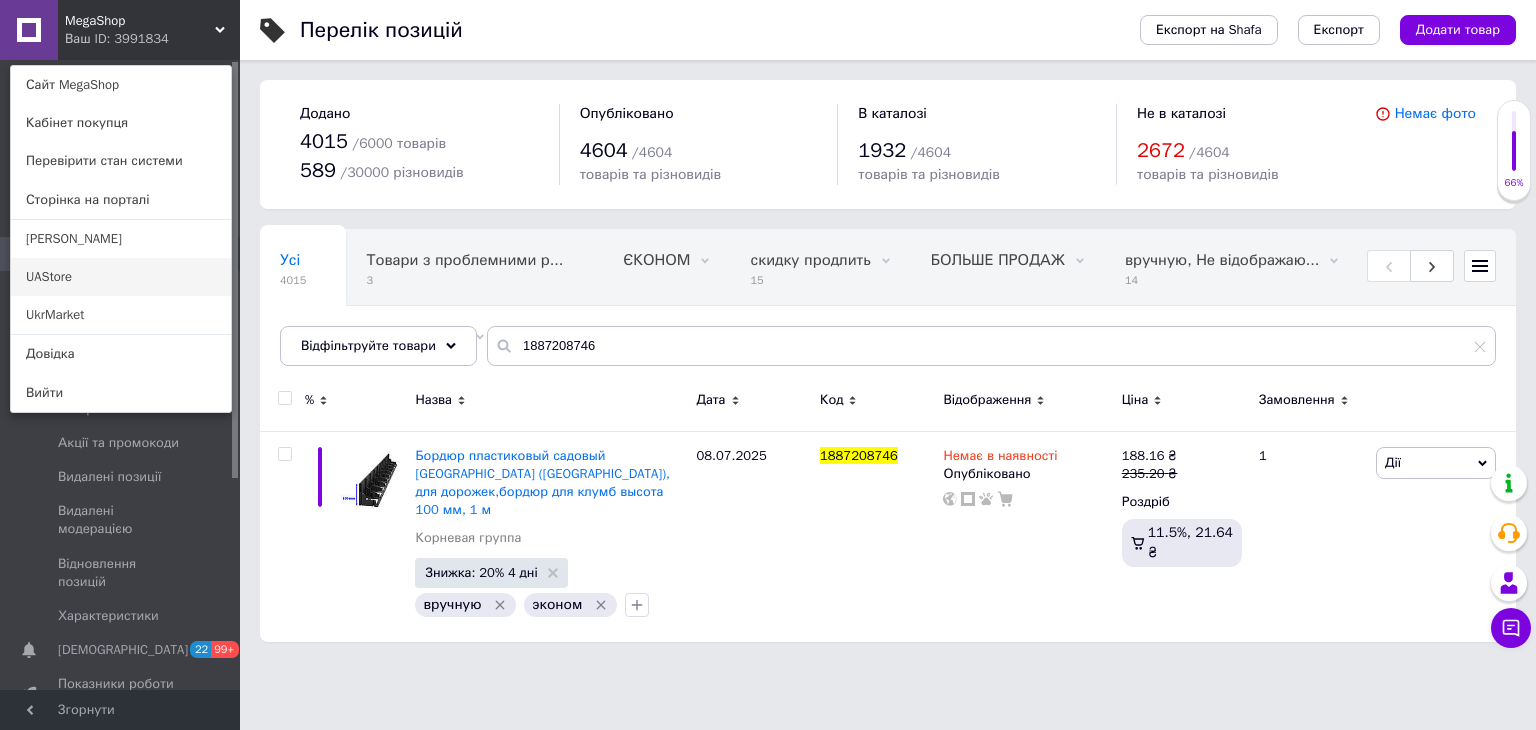 click on "UAStore" at bounding box center (121, 277) 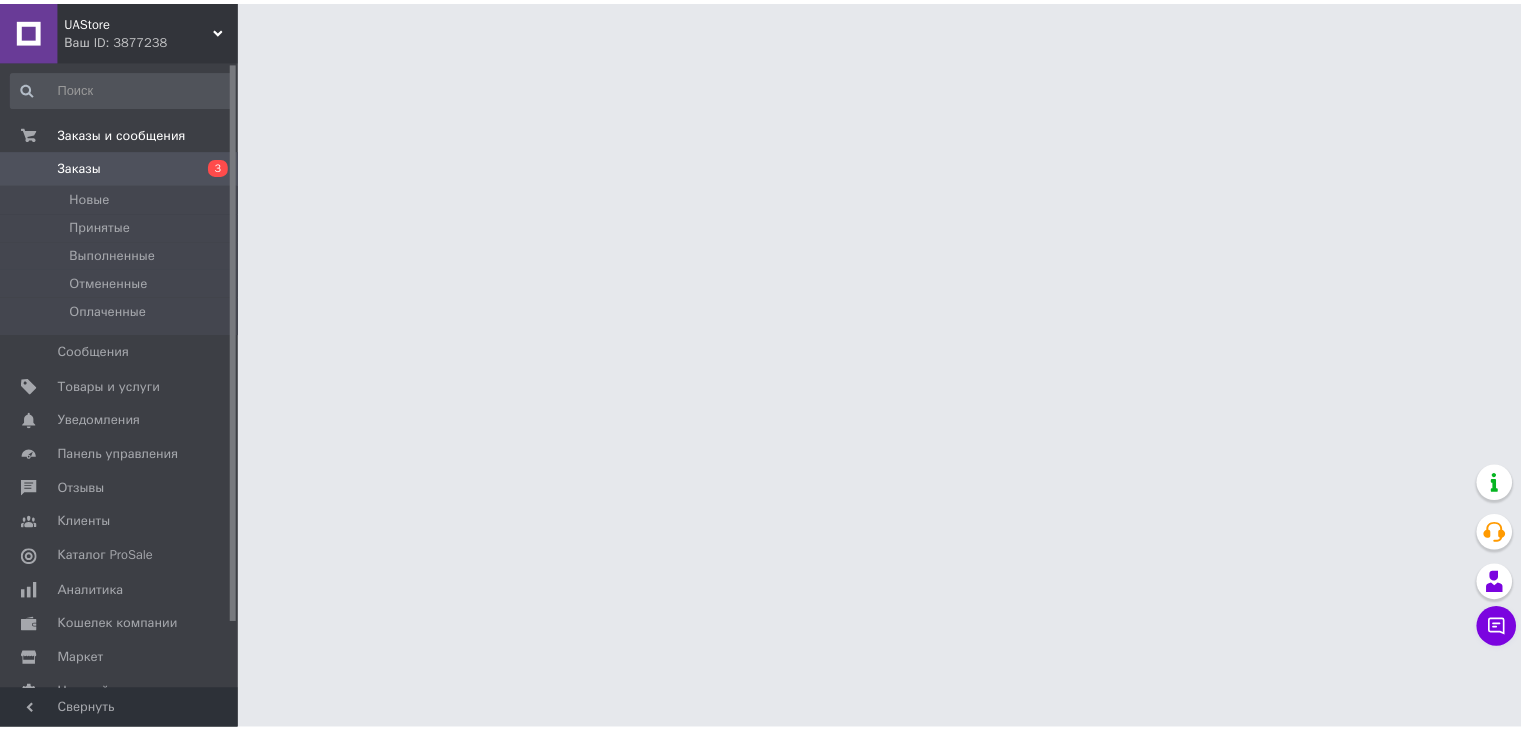 scroll, scrollTop: 0, scrollLeft: 0, axis: both 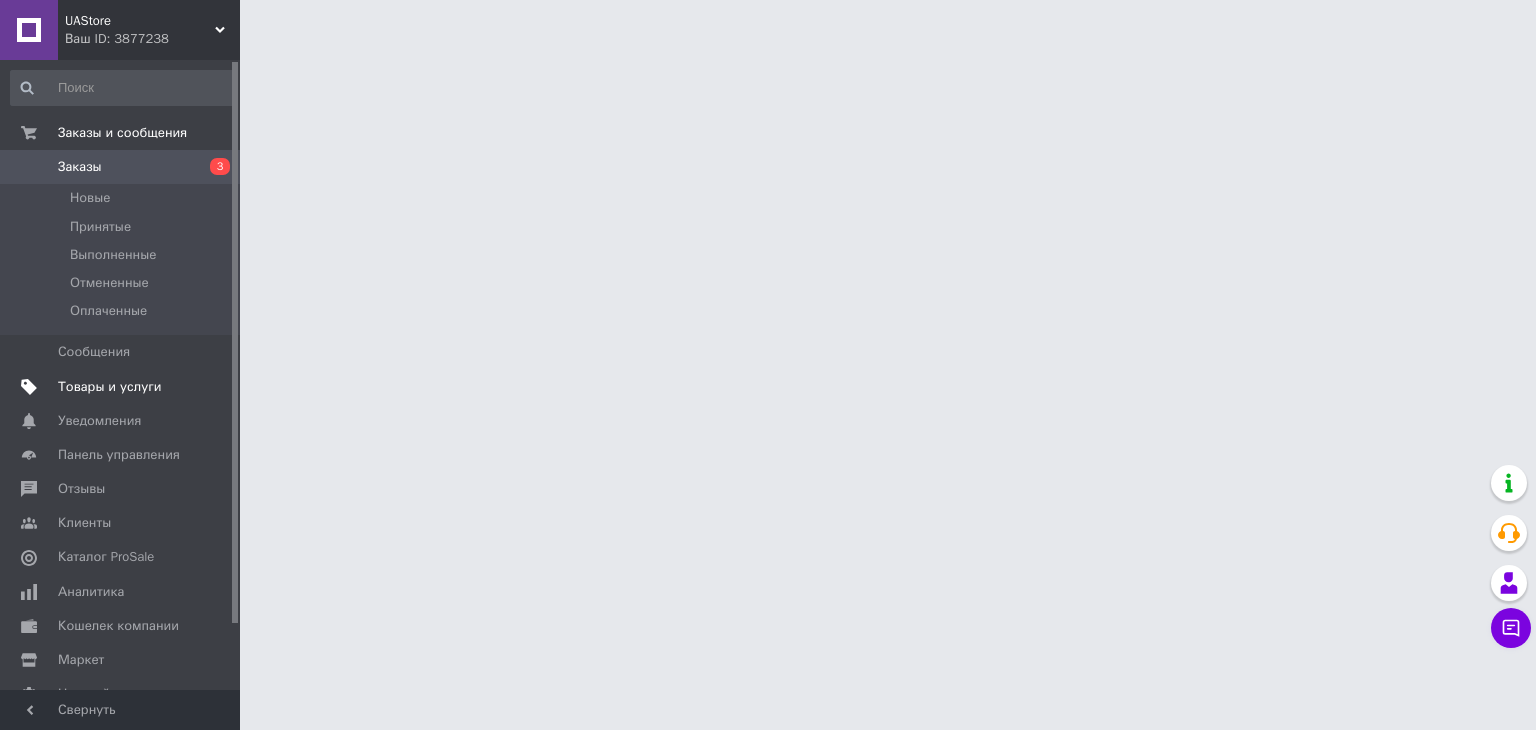 click on "Товары и услуги" at bounding box center [123, 387] 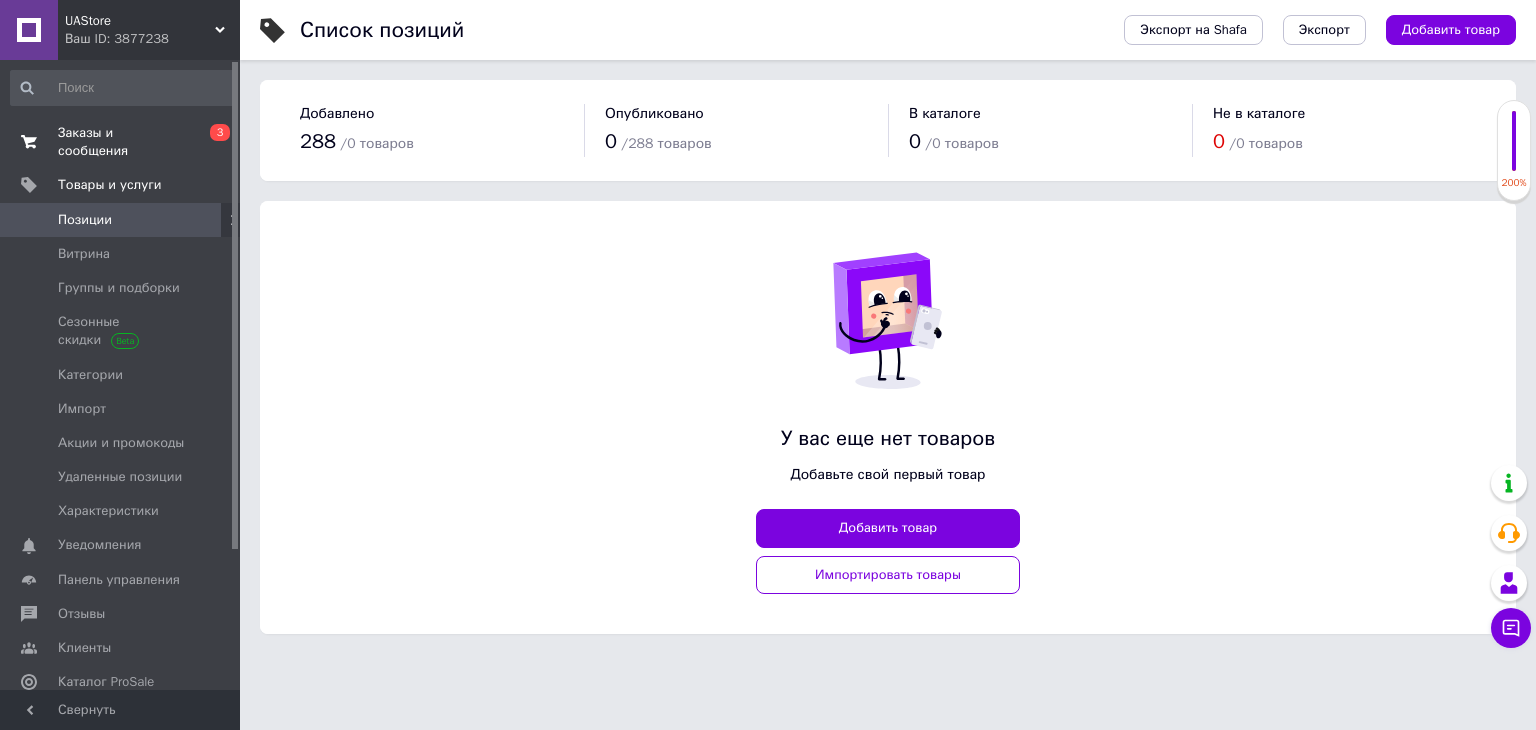 click on "Заказы и сообщения" at bounding box center (121, 142) 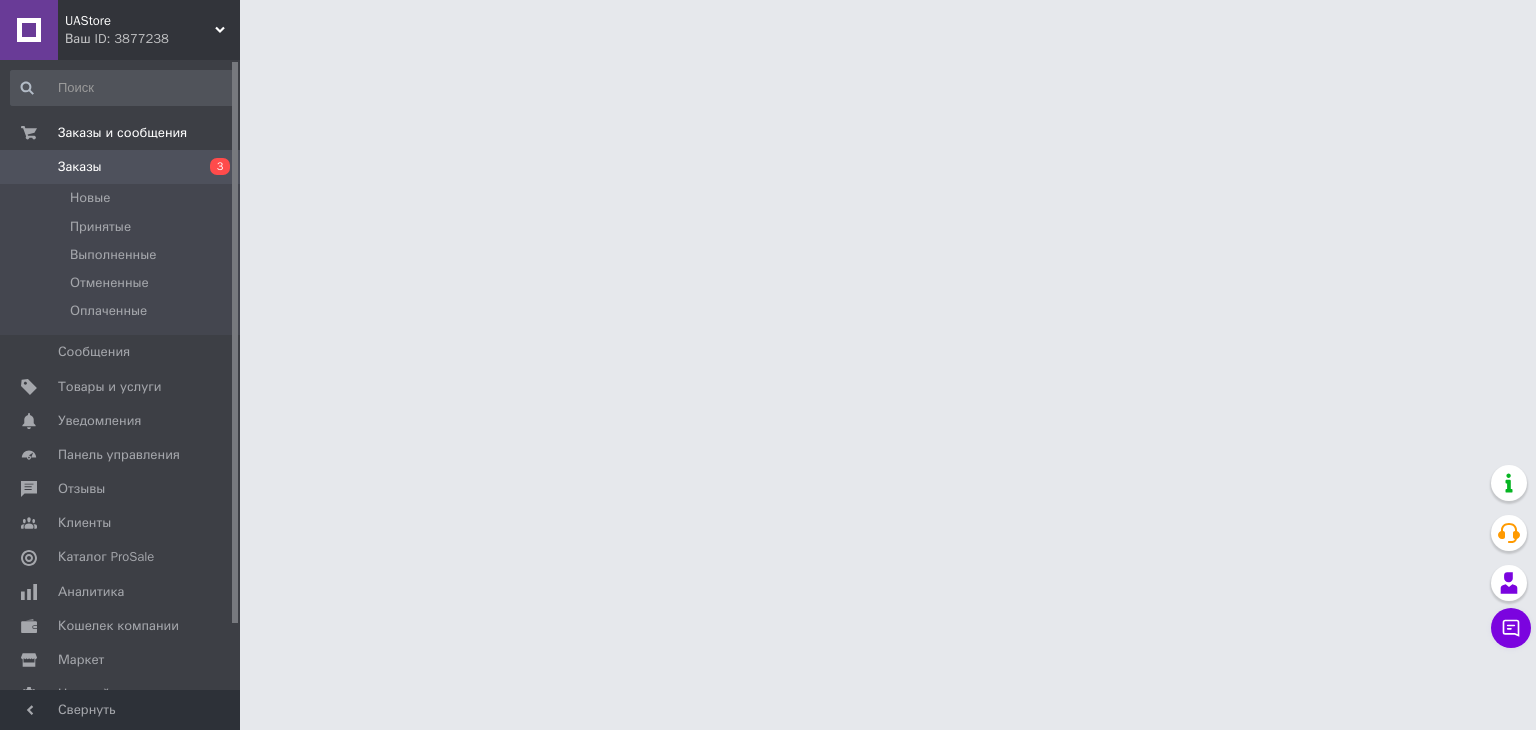 click on "Ваш ID: 3877238" at bounding box center (152, 39) 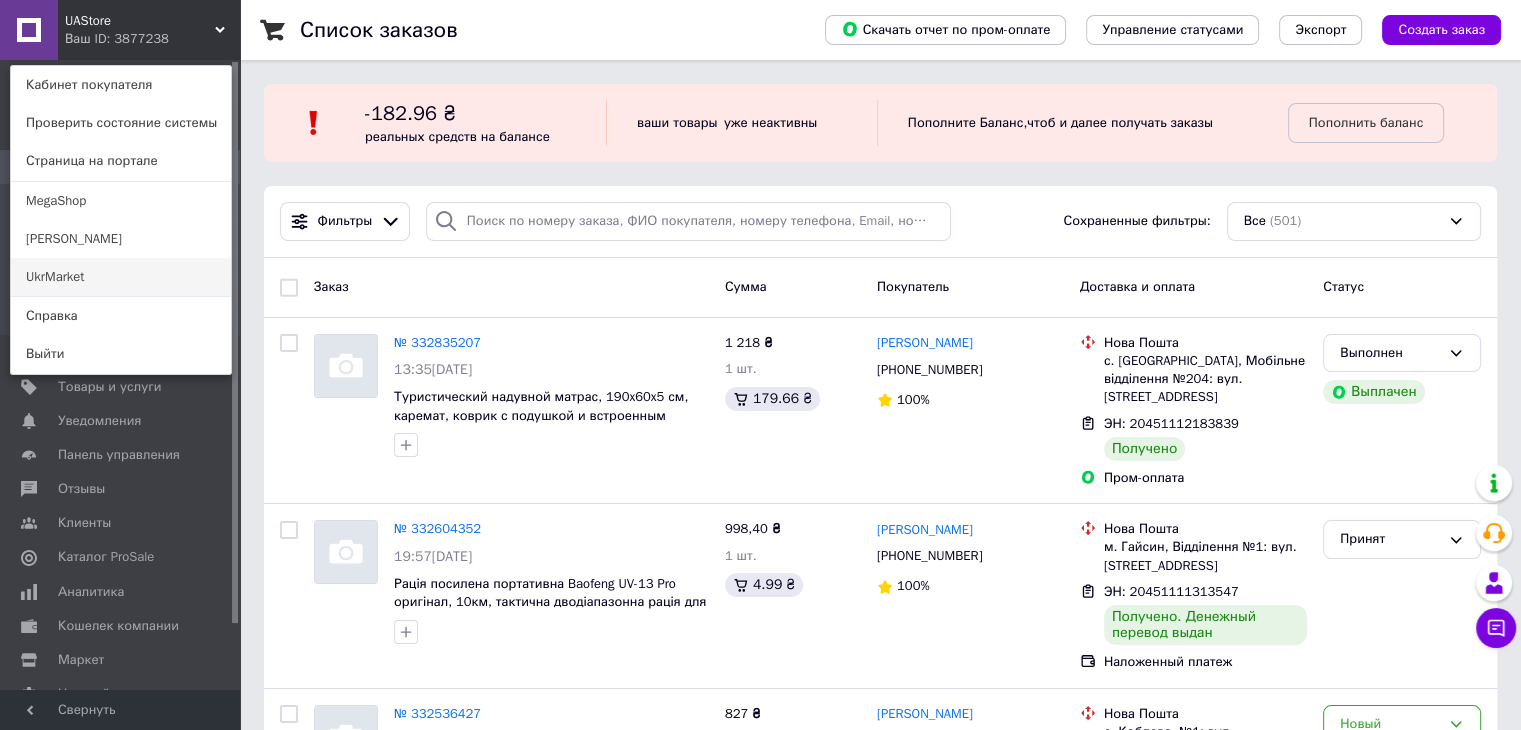 click on "UkrMarket" at bounding box center (121, 277) 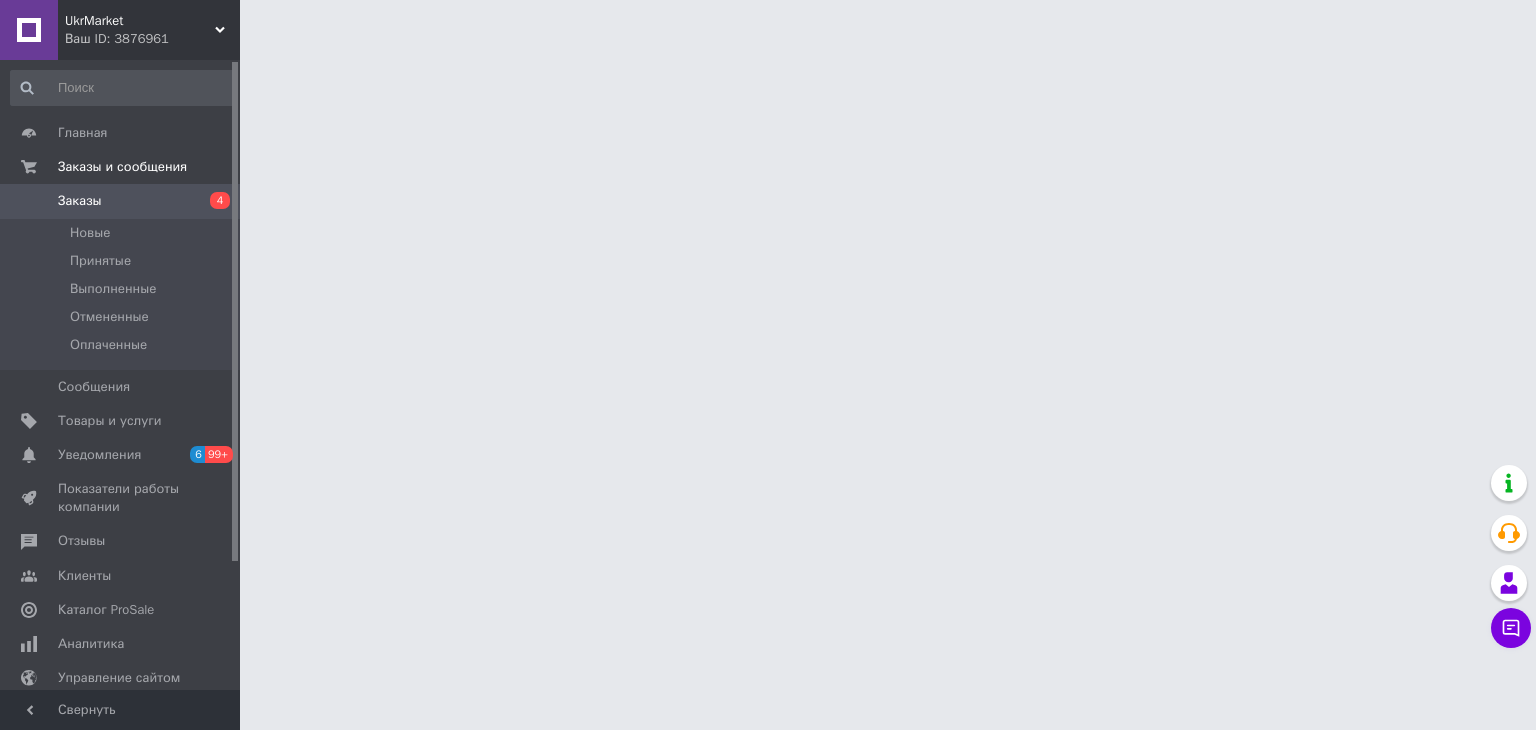 scroll, scrollTop: 0, scrollLeft: 0, axis: both 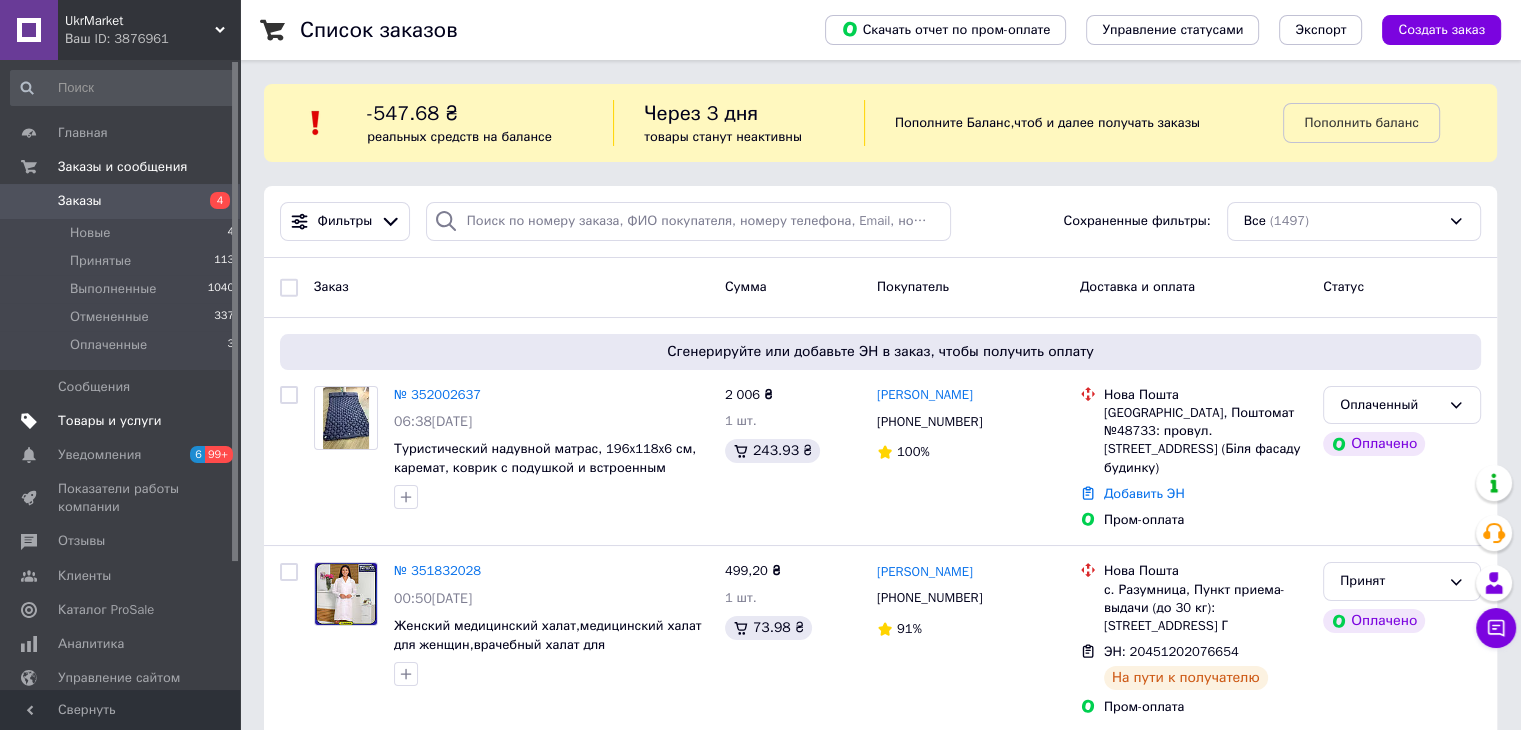 click on "Товары и услуги" at bounding box center (110, 421) 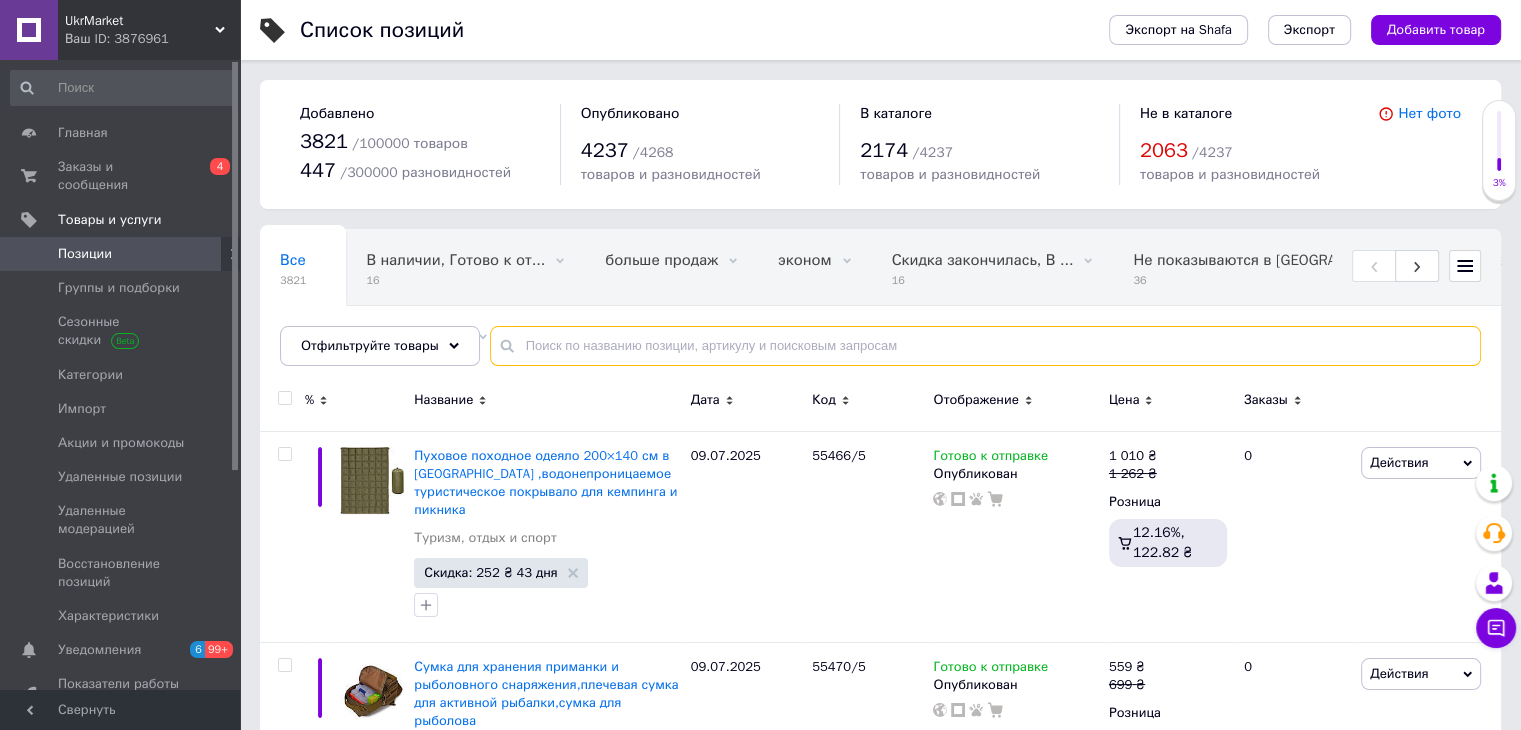 click at bounding box center [985, 346] 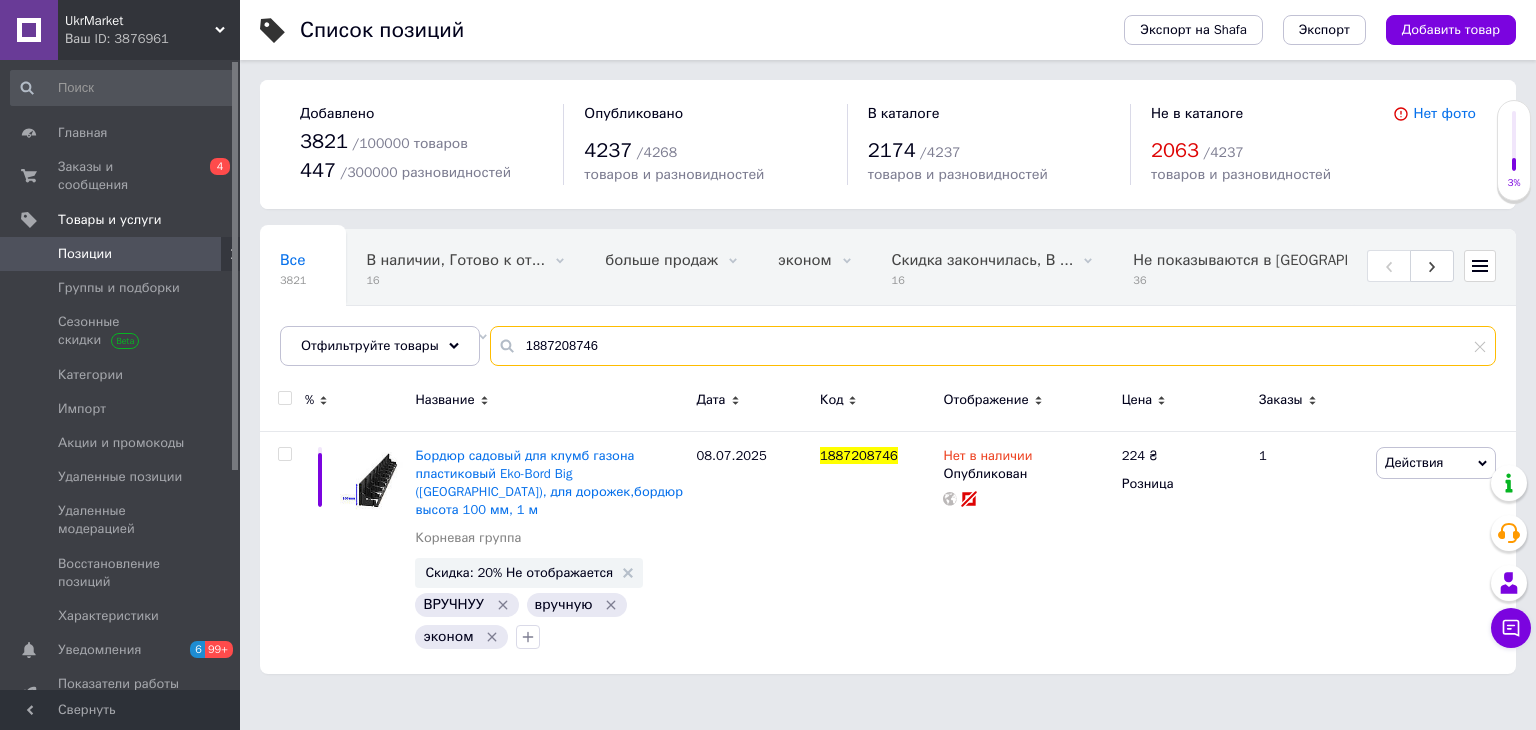 type on "1887208746" 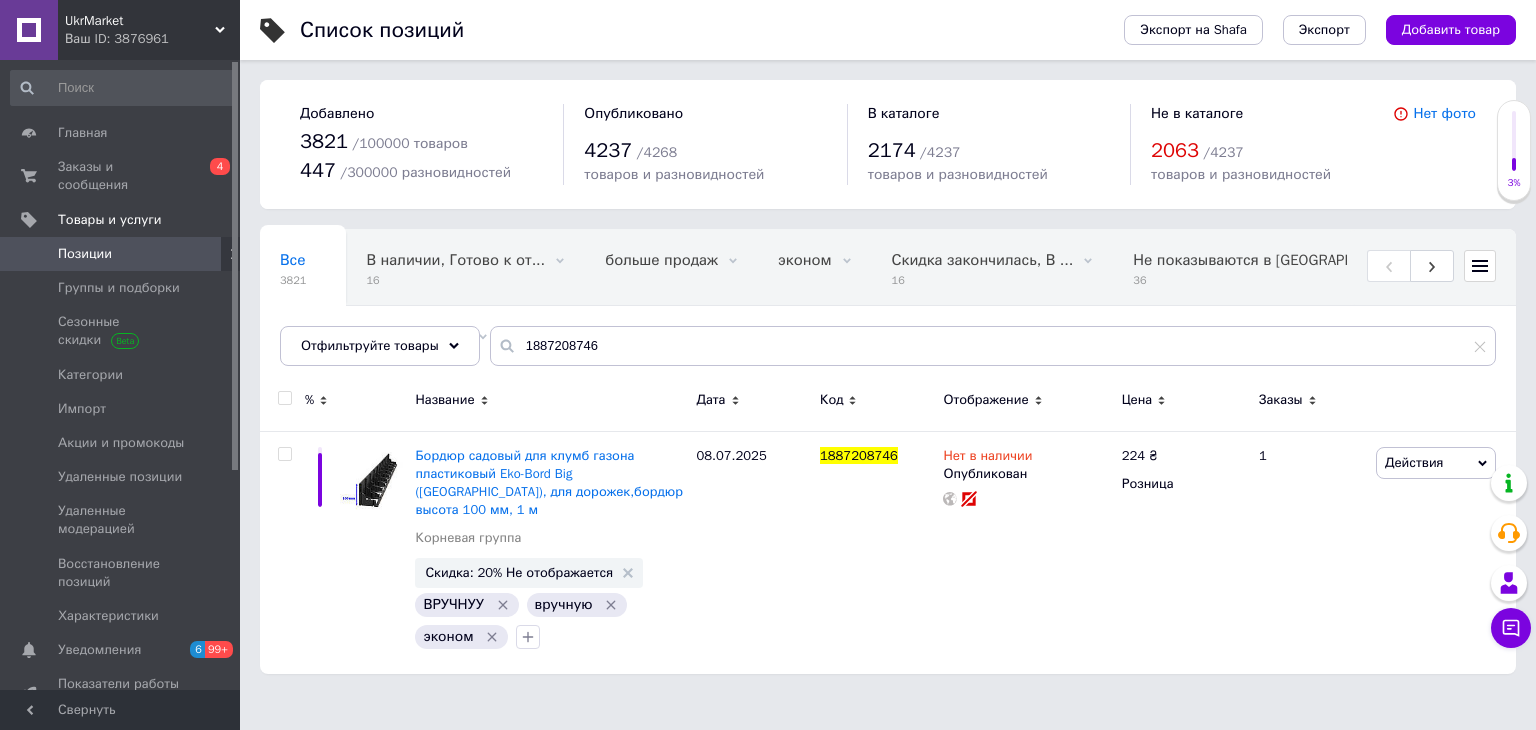 click on "UkrMarket" at bounding box center (140, 21) 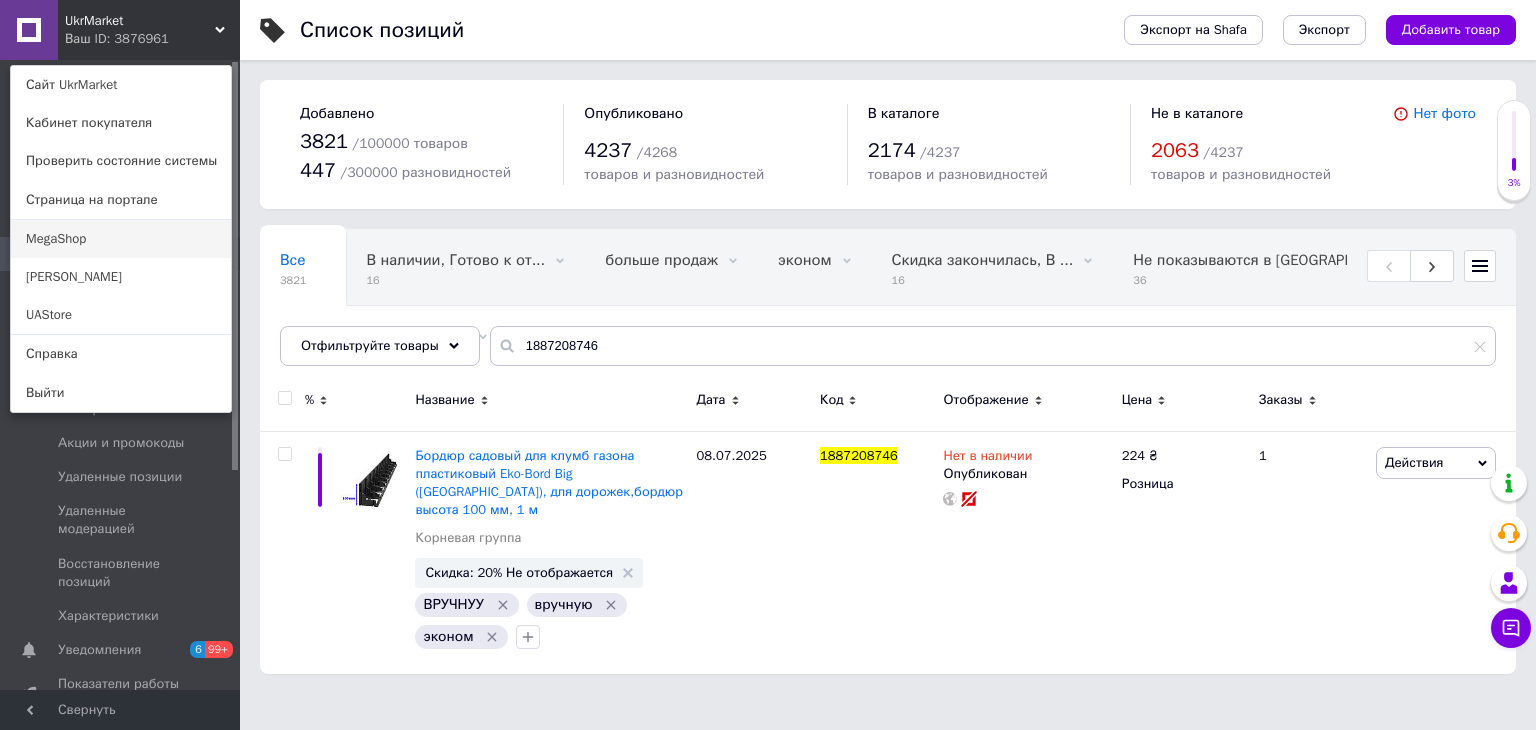 click on "MegaShop" at bounding box center [121, 239] 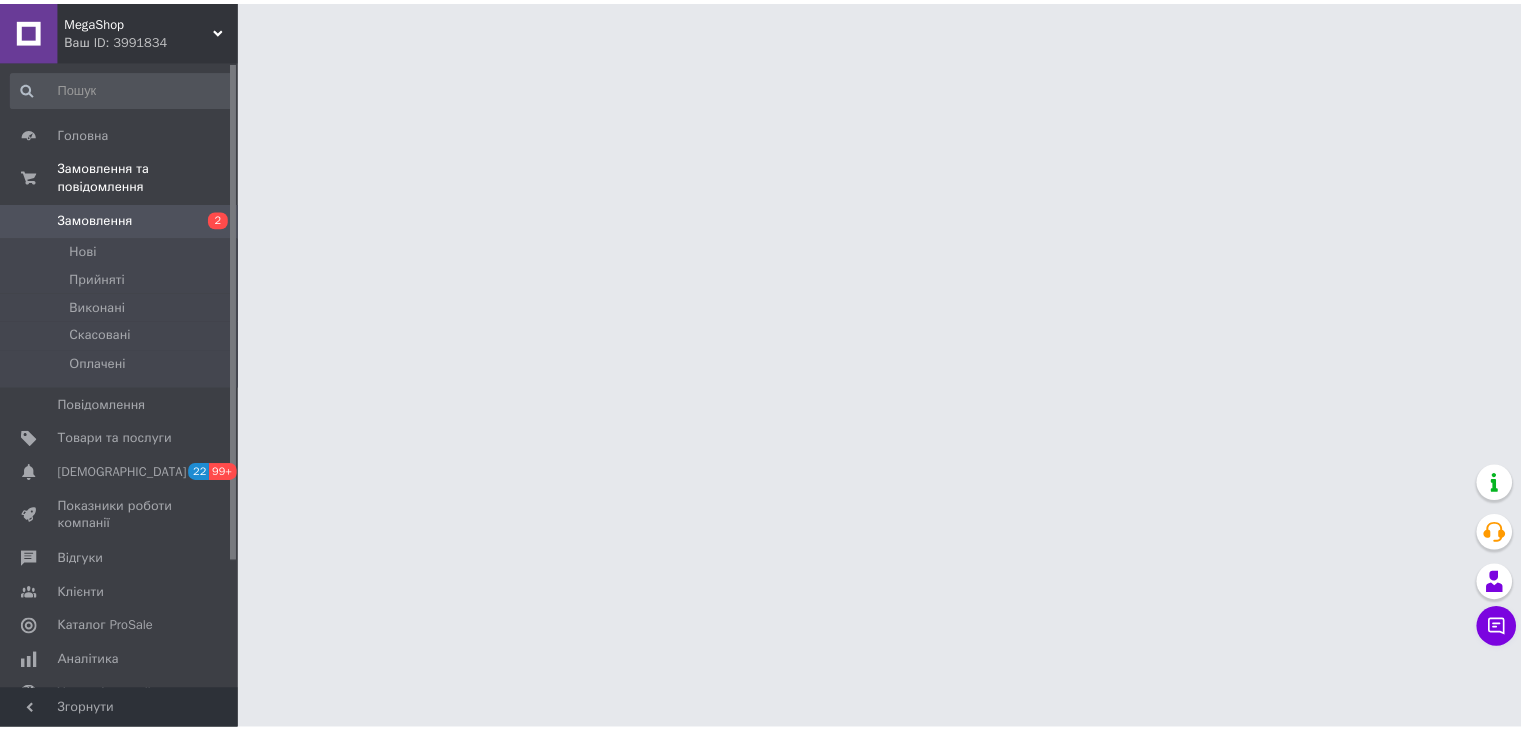 scroll, scrollTop: 0, scrollLeft: 0, axis: both 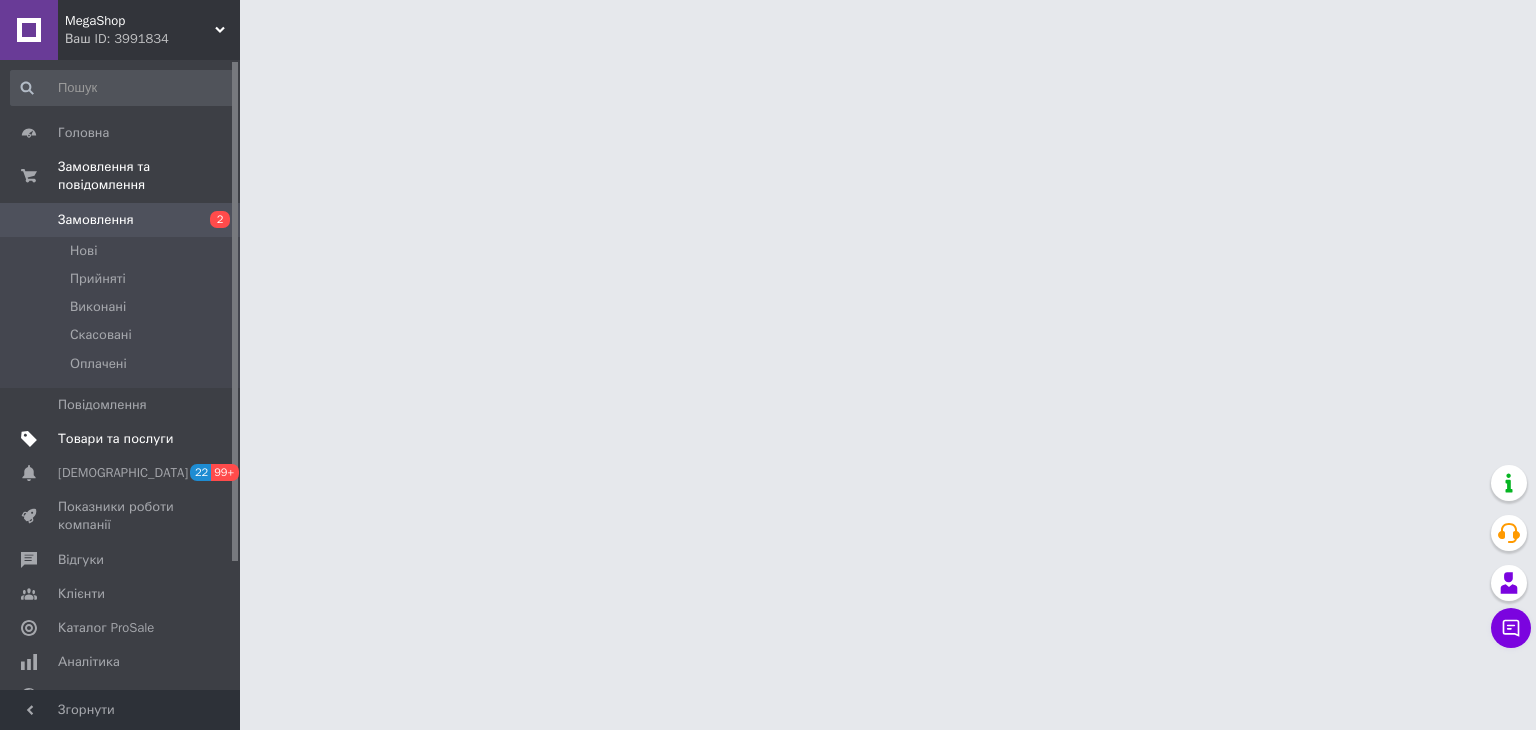 click on "Товари та послуги" at bounding box center (115, 439) 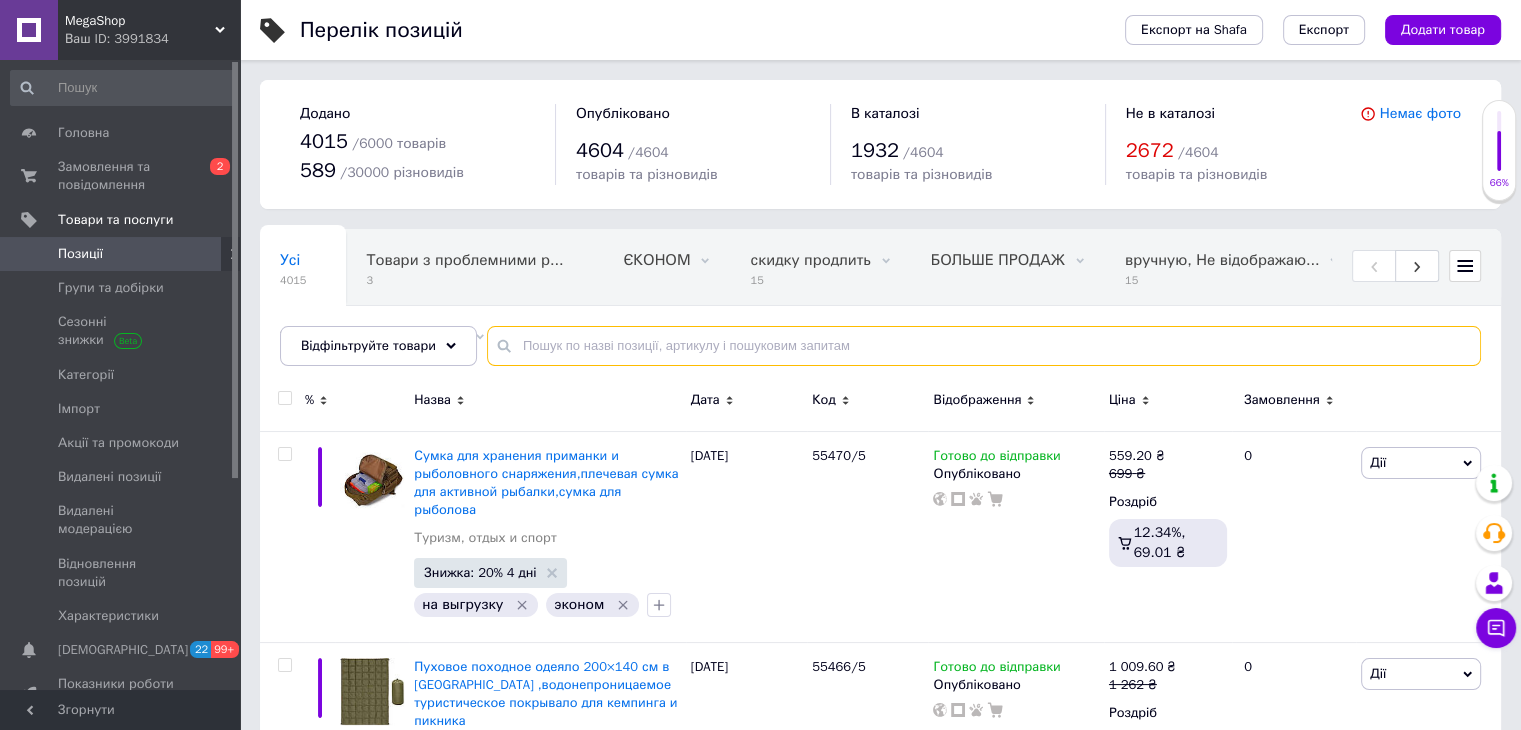 click at bounding box center [984, 346] 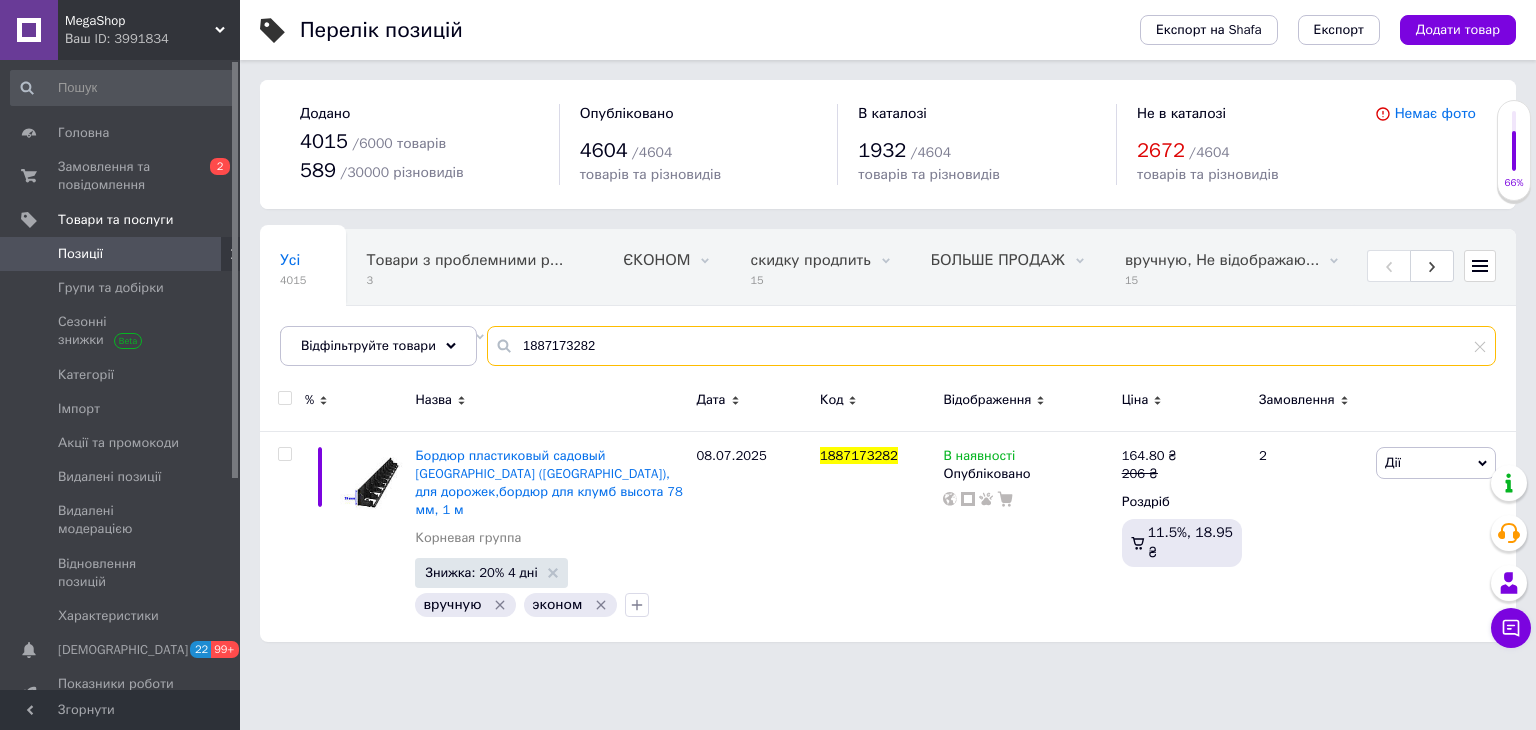 type on "1887173282" 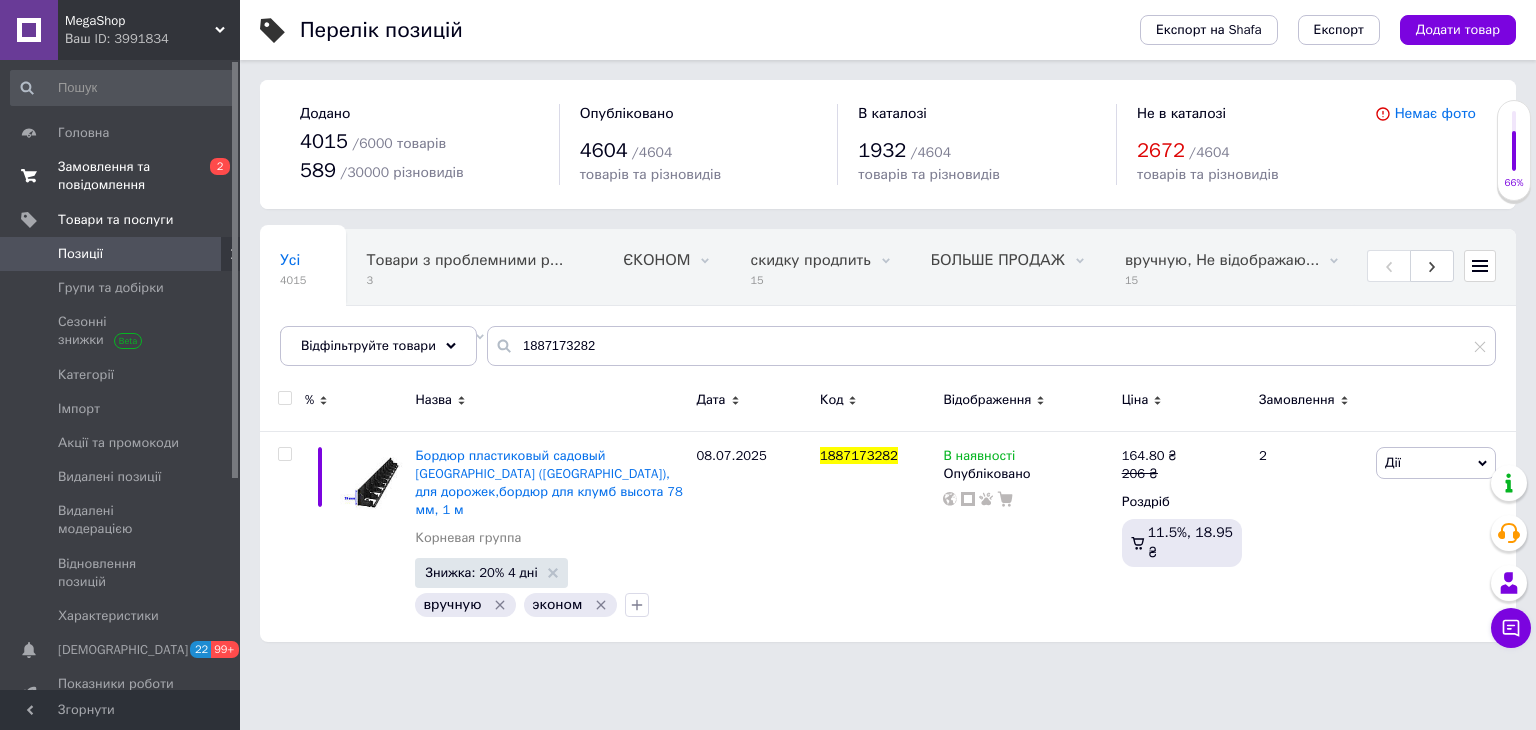 click on "Замовлення та повідомлення" at bounding box center (121, 176) 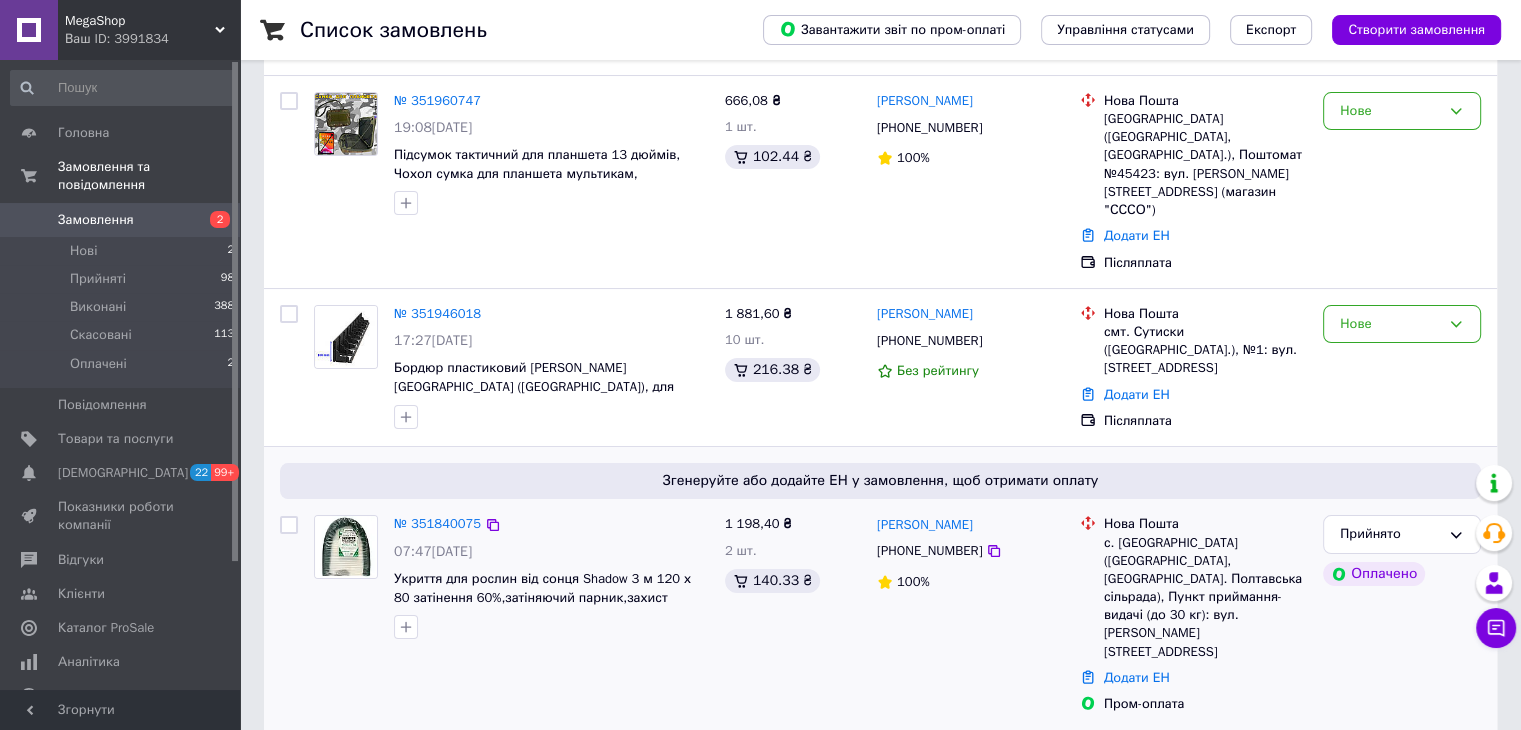 scroll, scrollTop: 100, scrollLeft: 0, axis: vertical 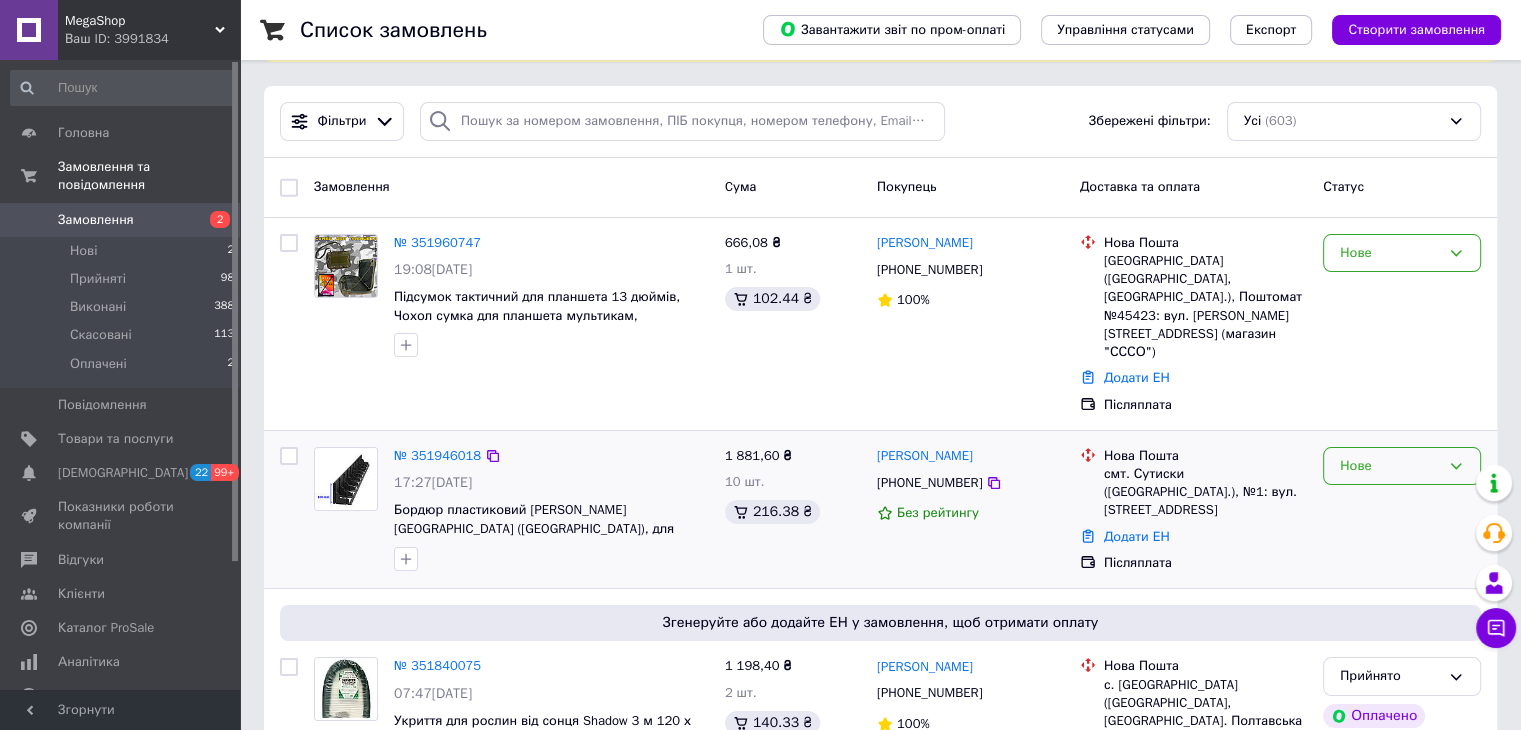 click on "Нове" at bounding box center (1402, 466) 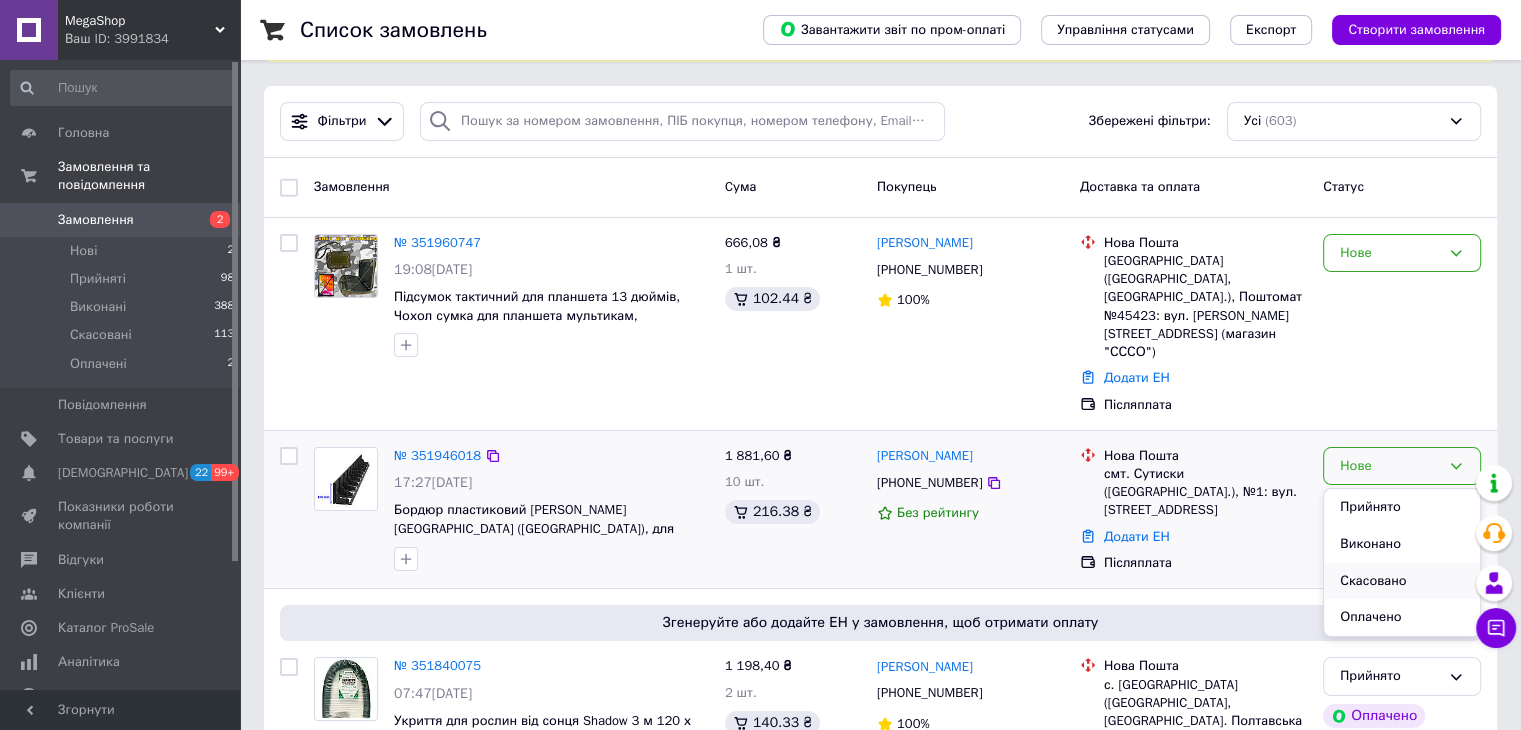 click on "Скасовано" at bounding box center (1402, 581) 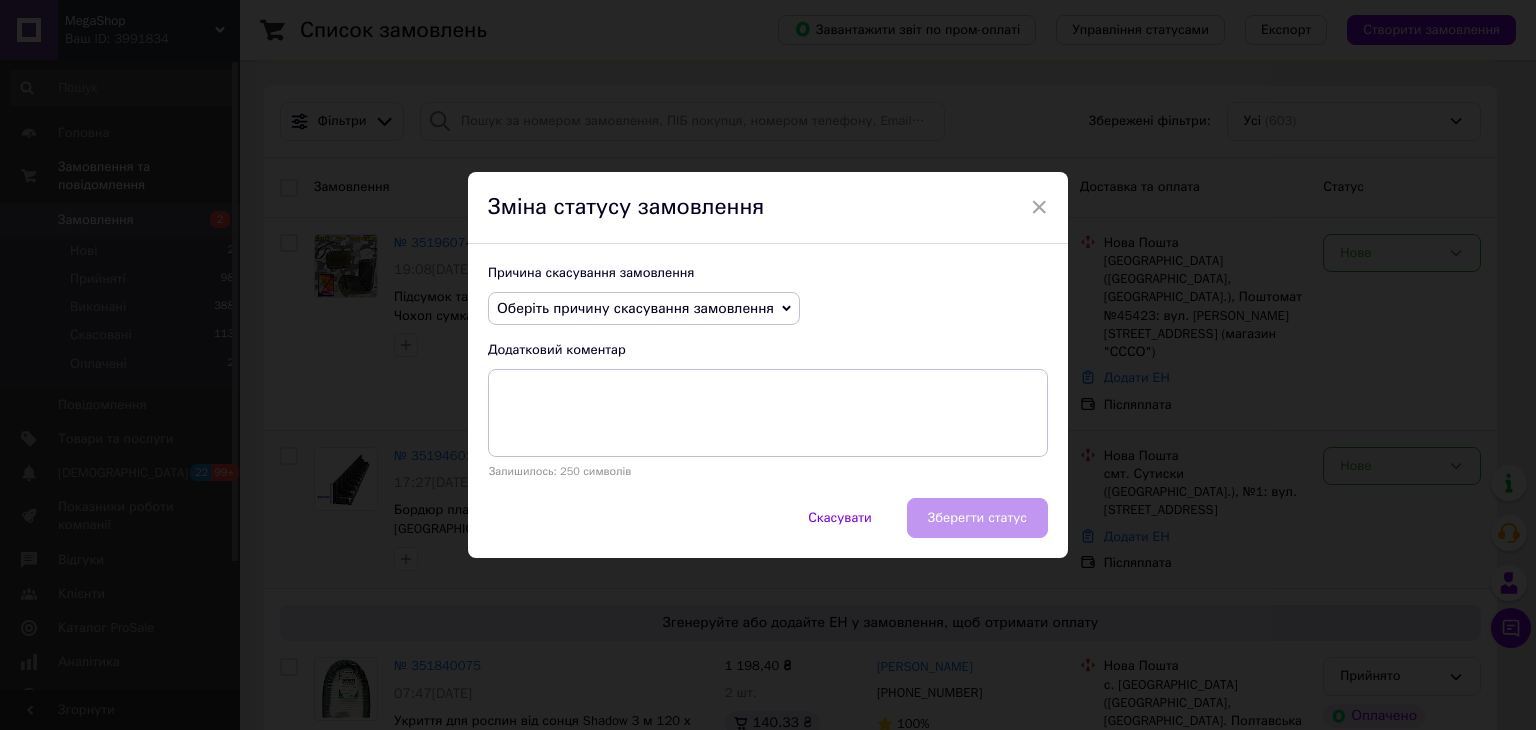 click on "Оберіть причину скасування замовлення" at bounding box center [635, 308] 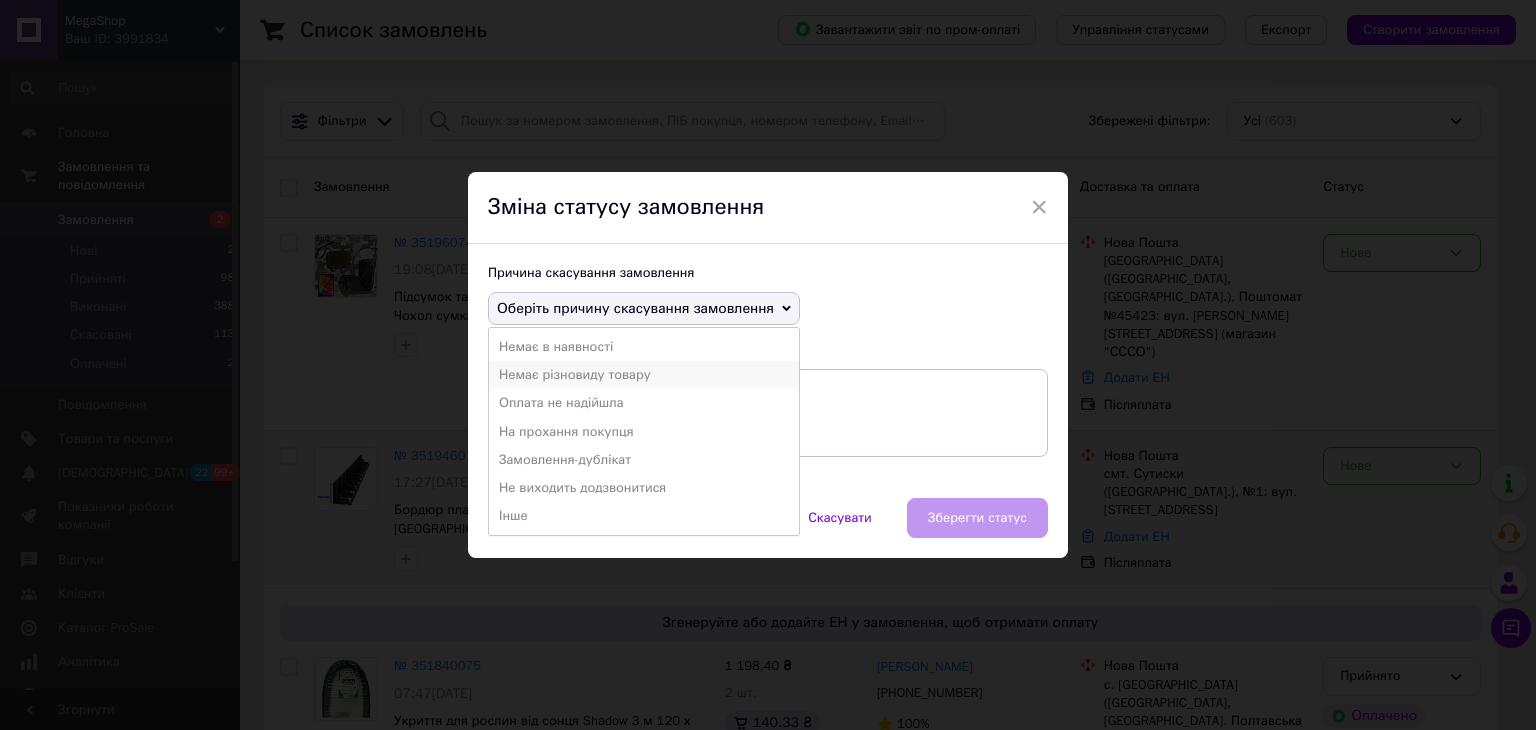 click on "Немає різновиду товару" at bounding box center [644, 375] 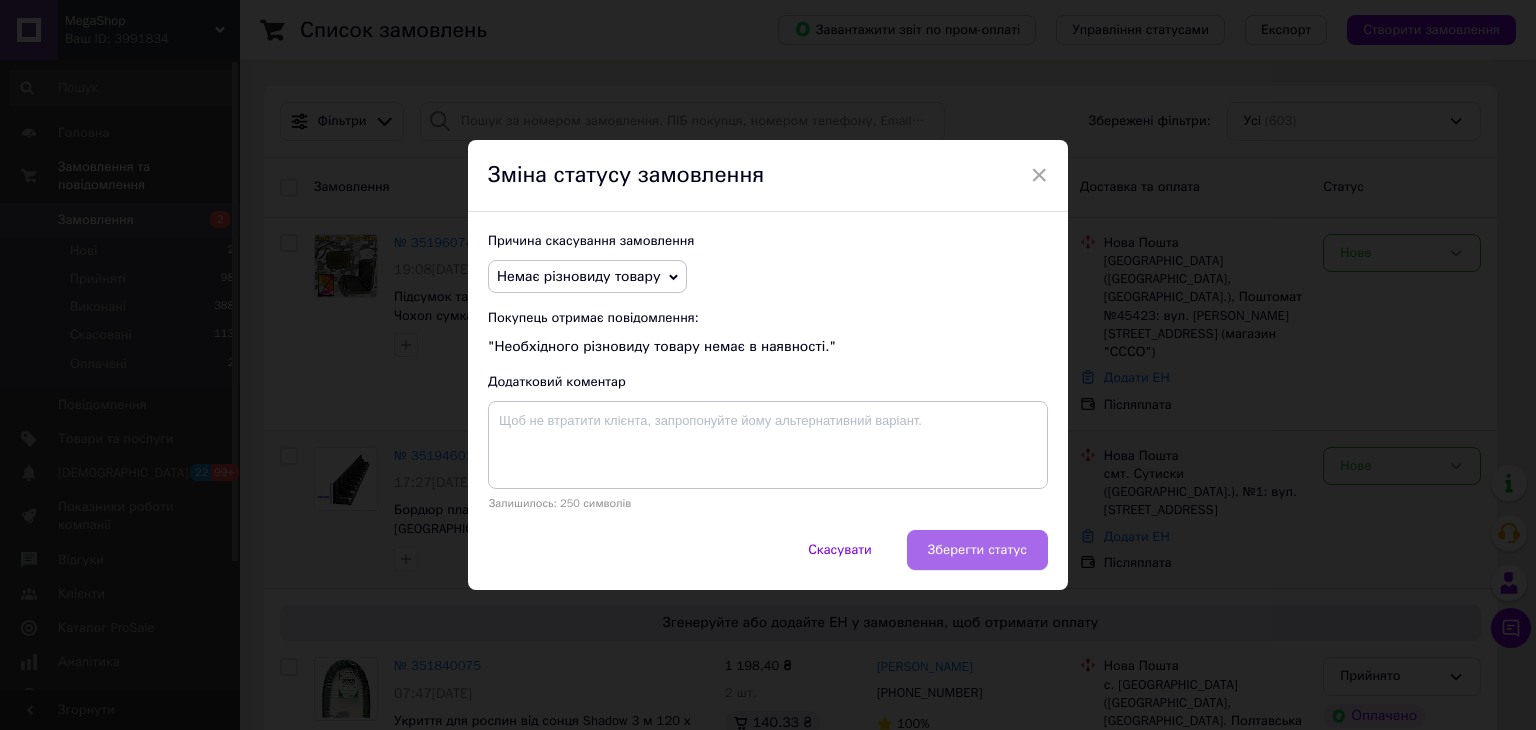 click on "Зберегти статус" at bounding box center (977, 550) 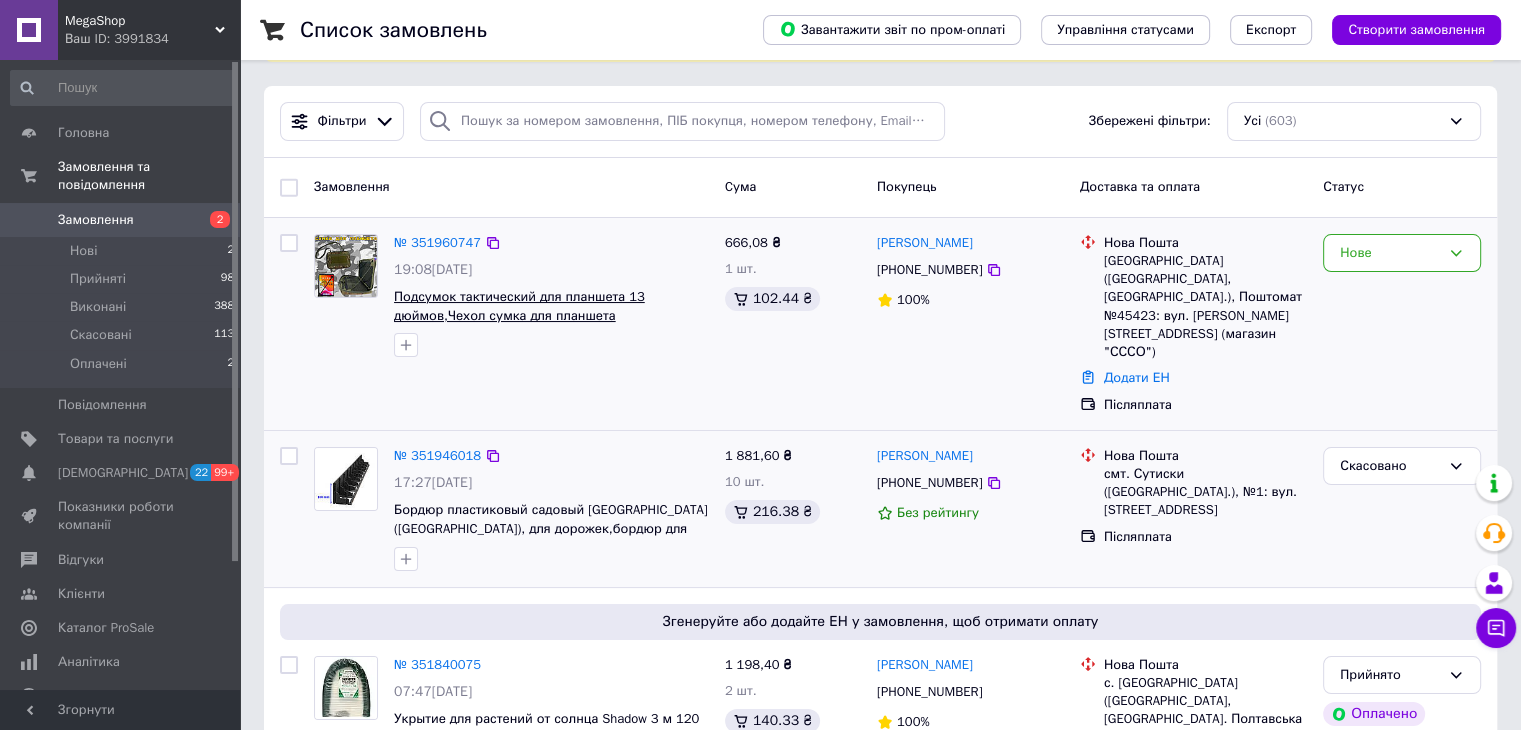click on "Подсумок тактический для планшета 13 дюймов,Чехол сумка для планшета мультикам,Армейский подсумок для планшета" at bounding box center (542, 315) 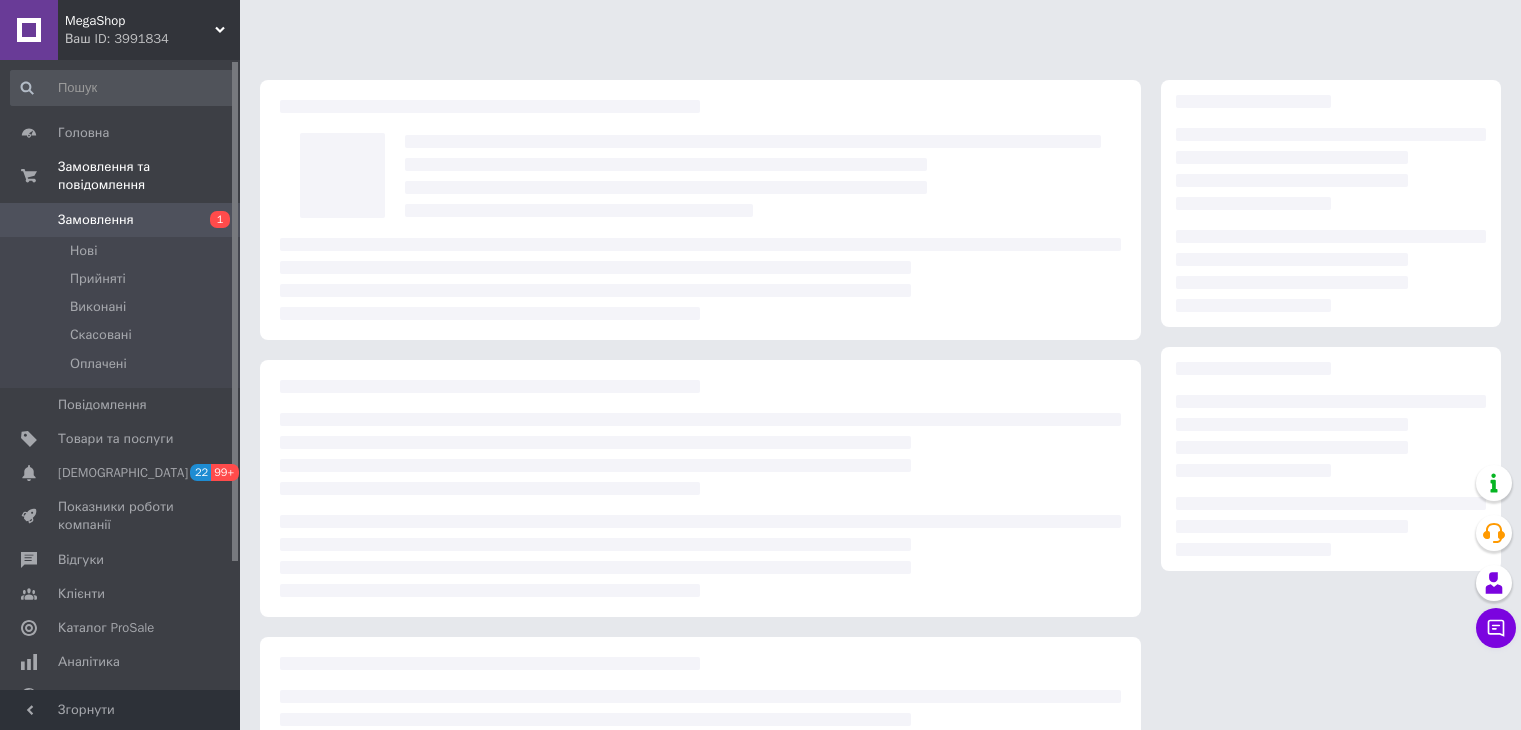scroll, scrollTop: 0, scrollLeft: 0, axis: both 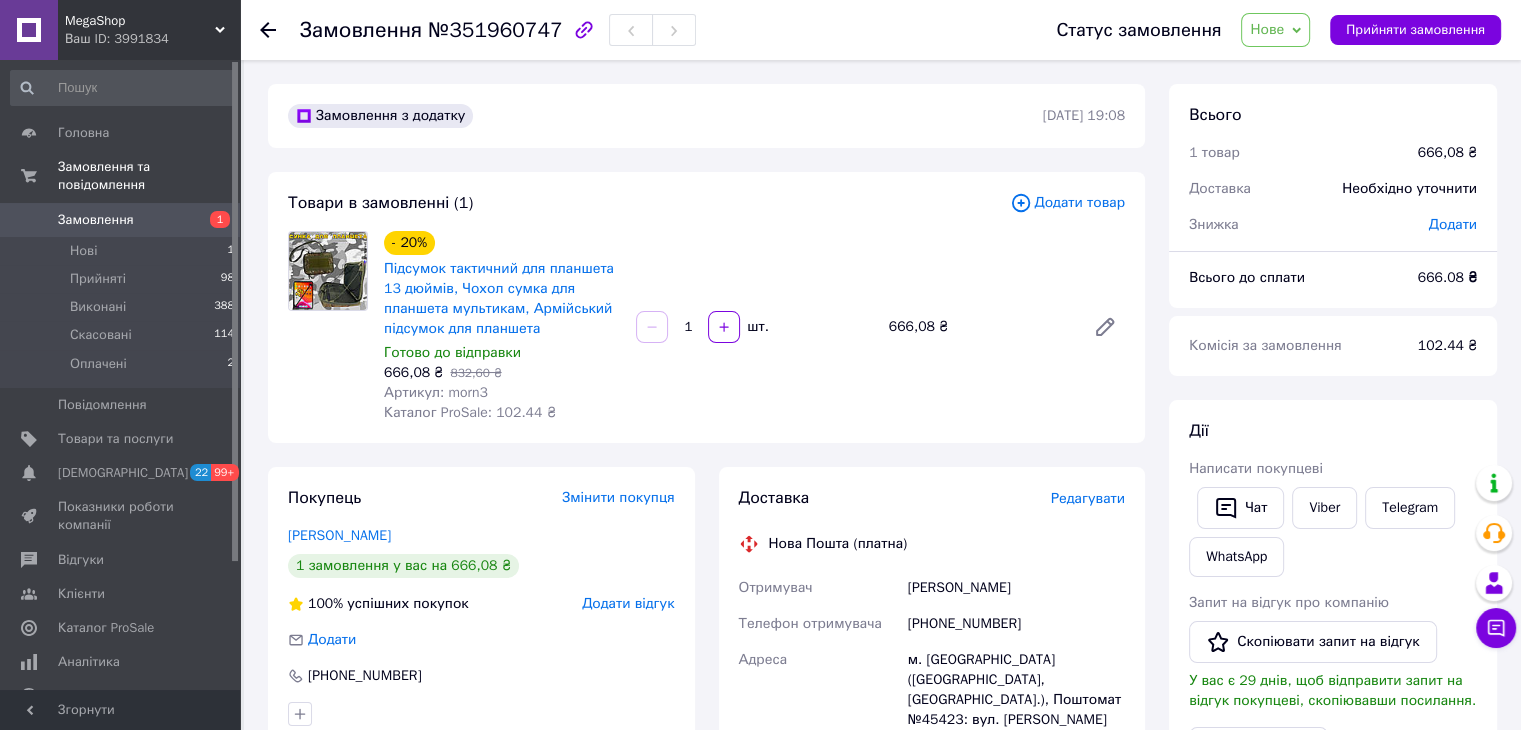 click on "MegaShop" at bounding box center [140, 21] 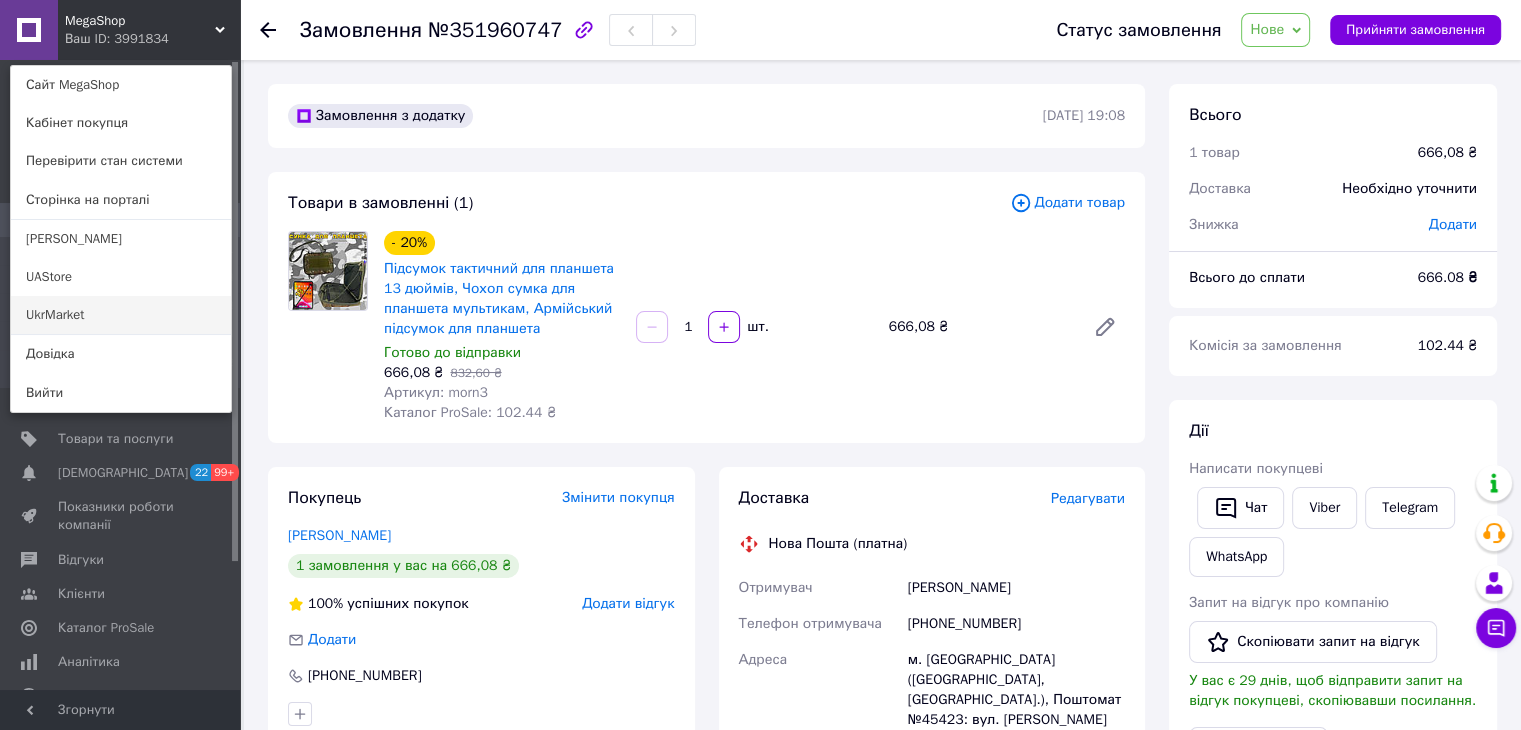 click on "UkrMarket" at bounding box center (121, 315) 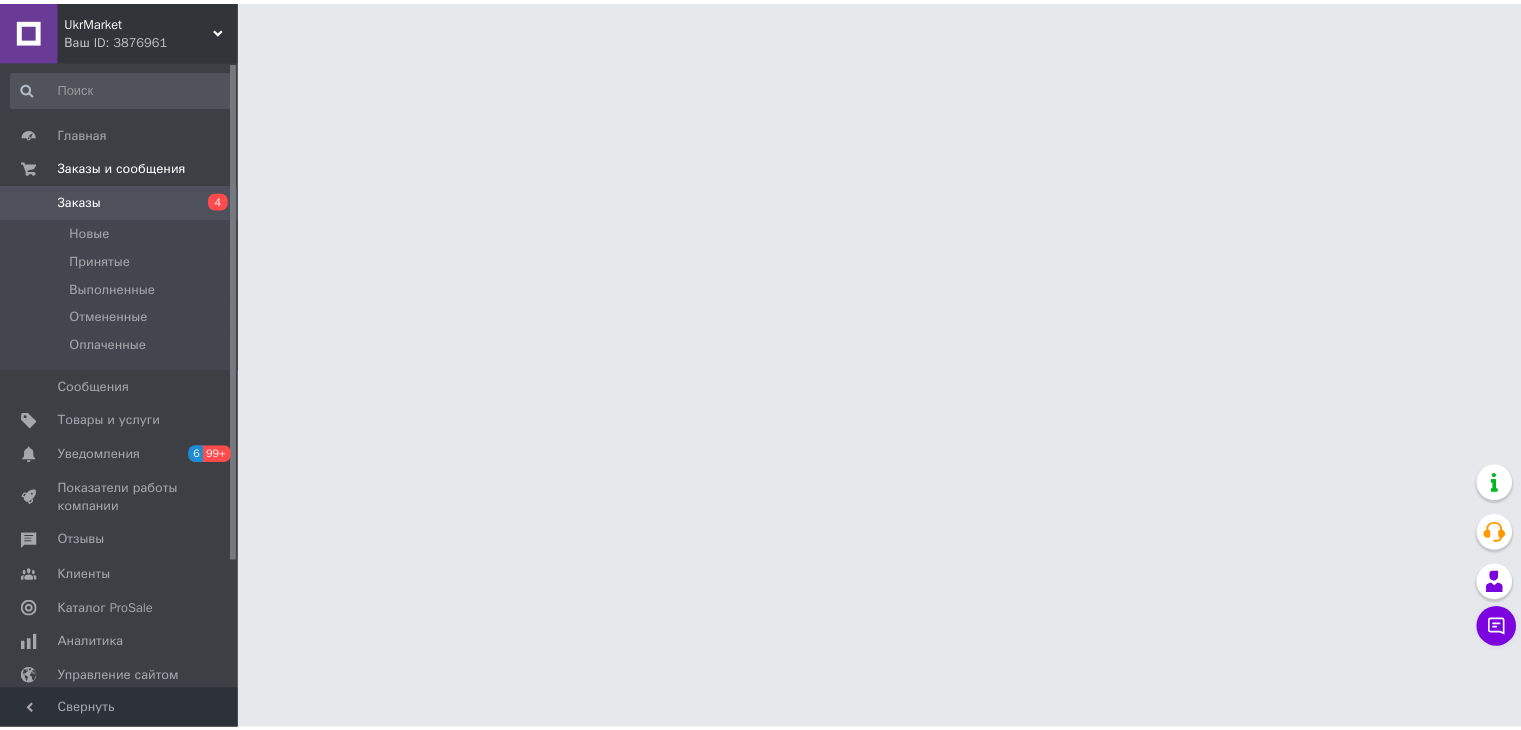 scroll, scrollTop: 0, scrollLeft: 0, axis: both 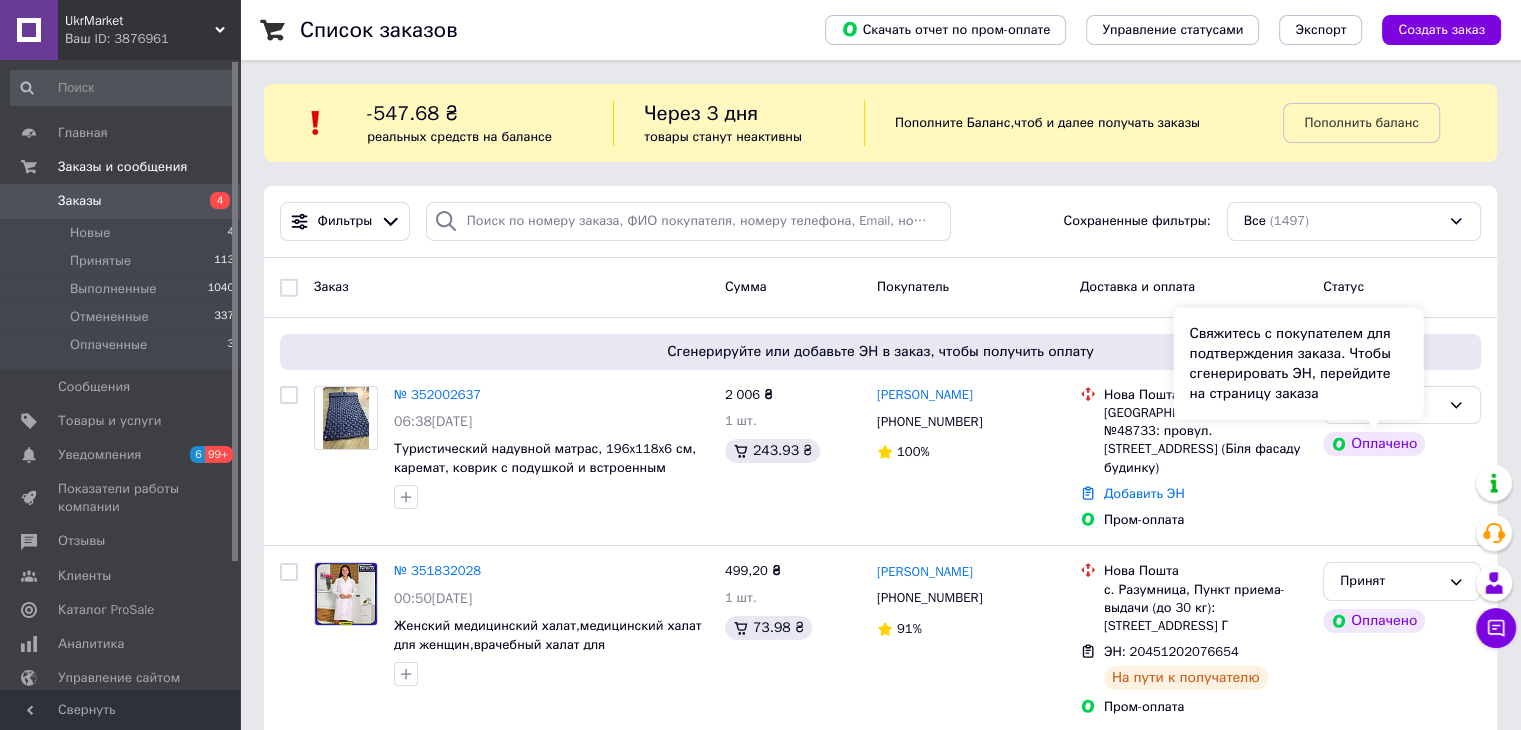 click on "Свяжитесь с покупателем для подтверждения заказа.
Чтобы сгенерировать ЭН, перейдите на страницу заказа" at bounding box center [1298, 364] 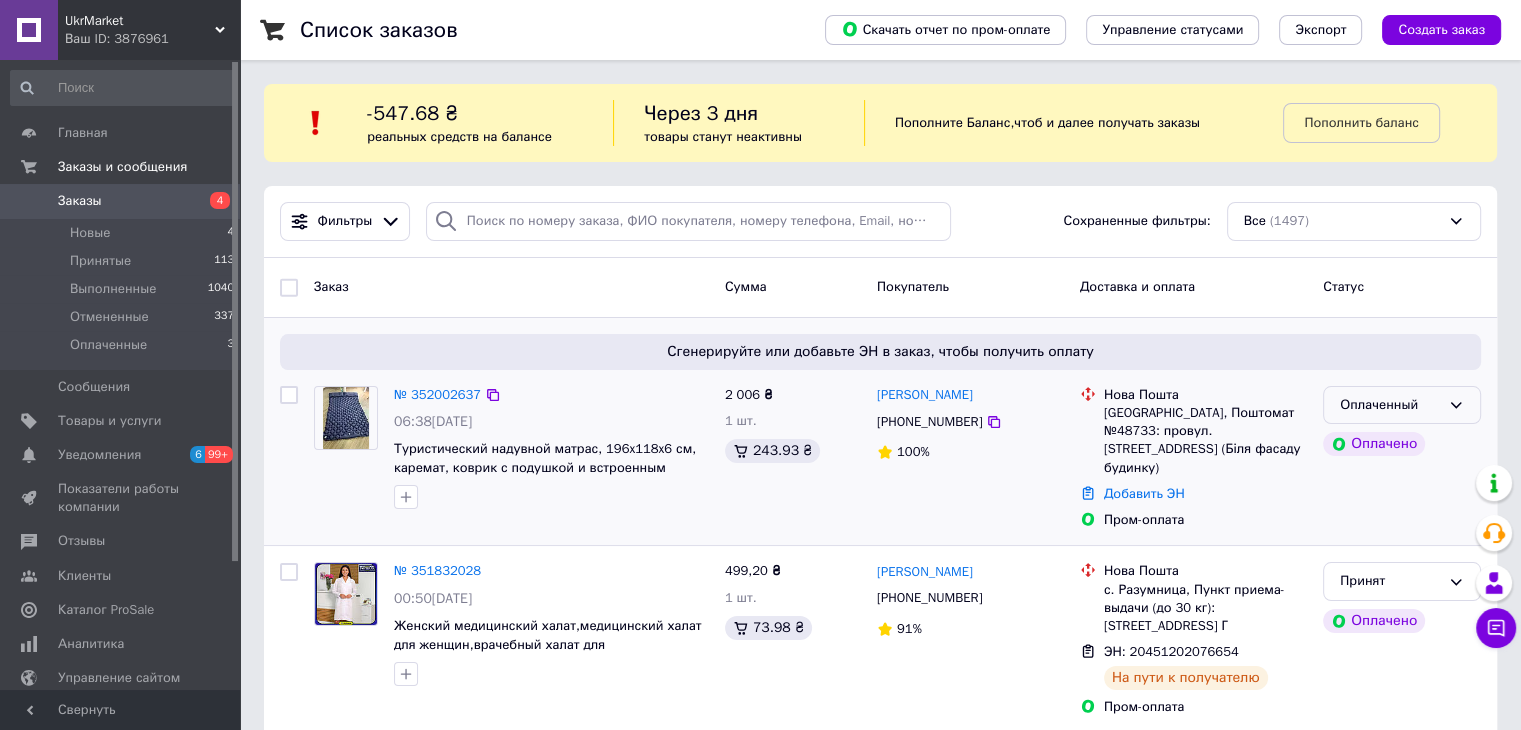 click on "Оплаченный" at bounding box center [1402, 405] 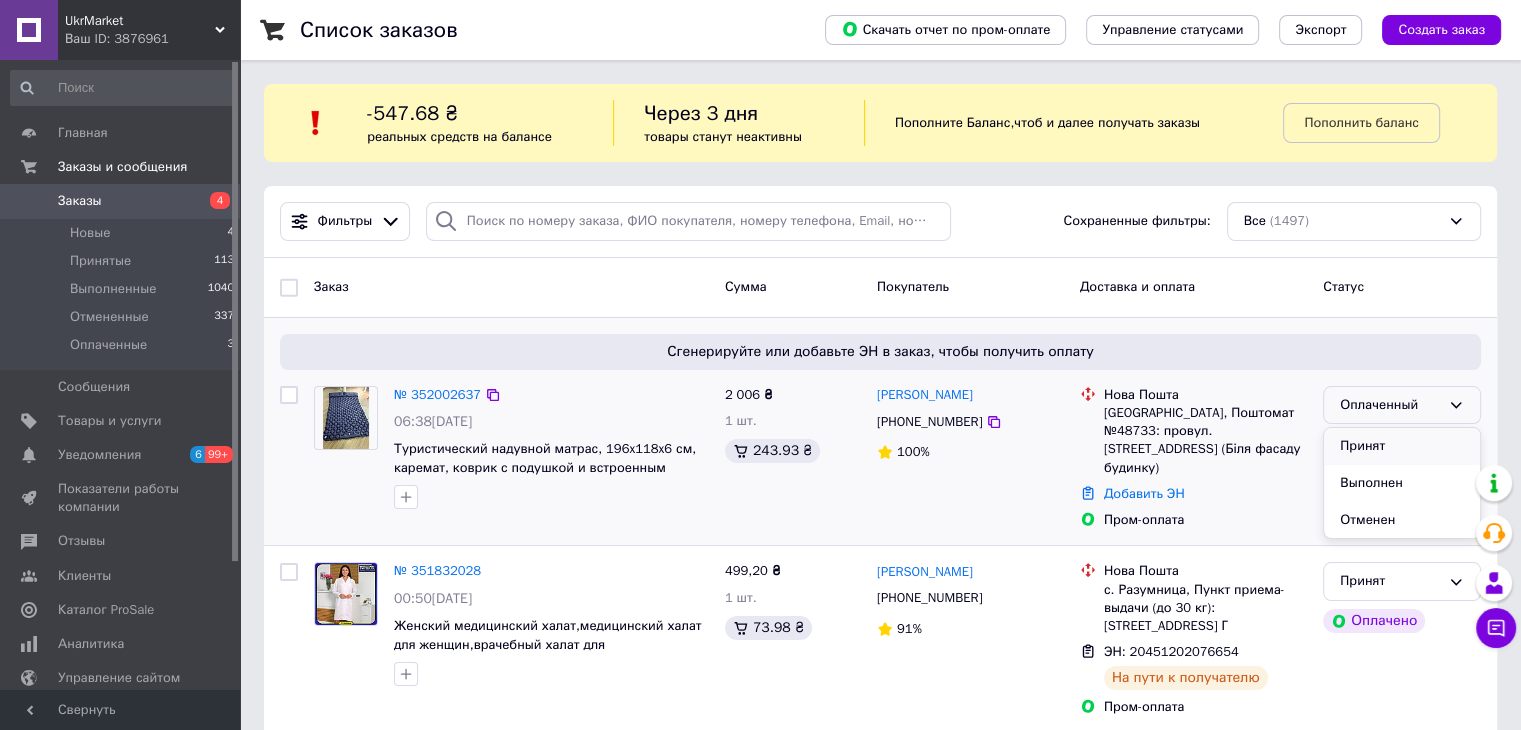 click on "Принят" at bounding box center (1402, 446) 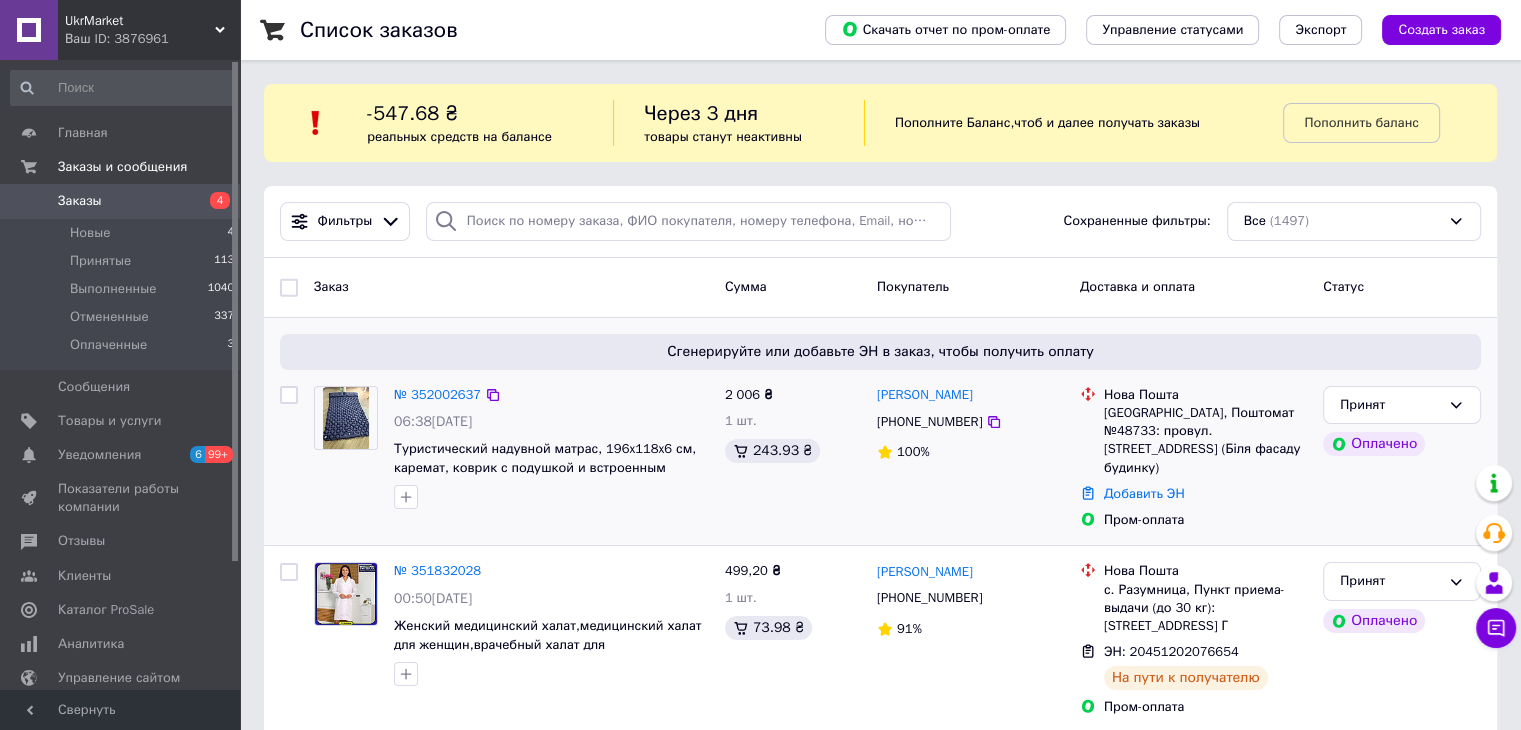 click on "Ваш ID: 3876961" at bounding box center [152, 39] 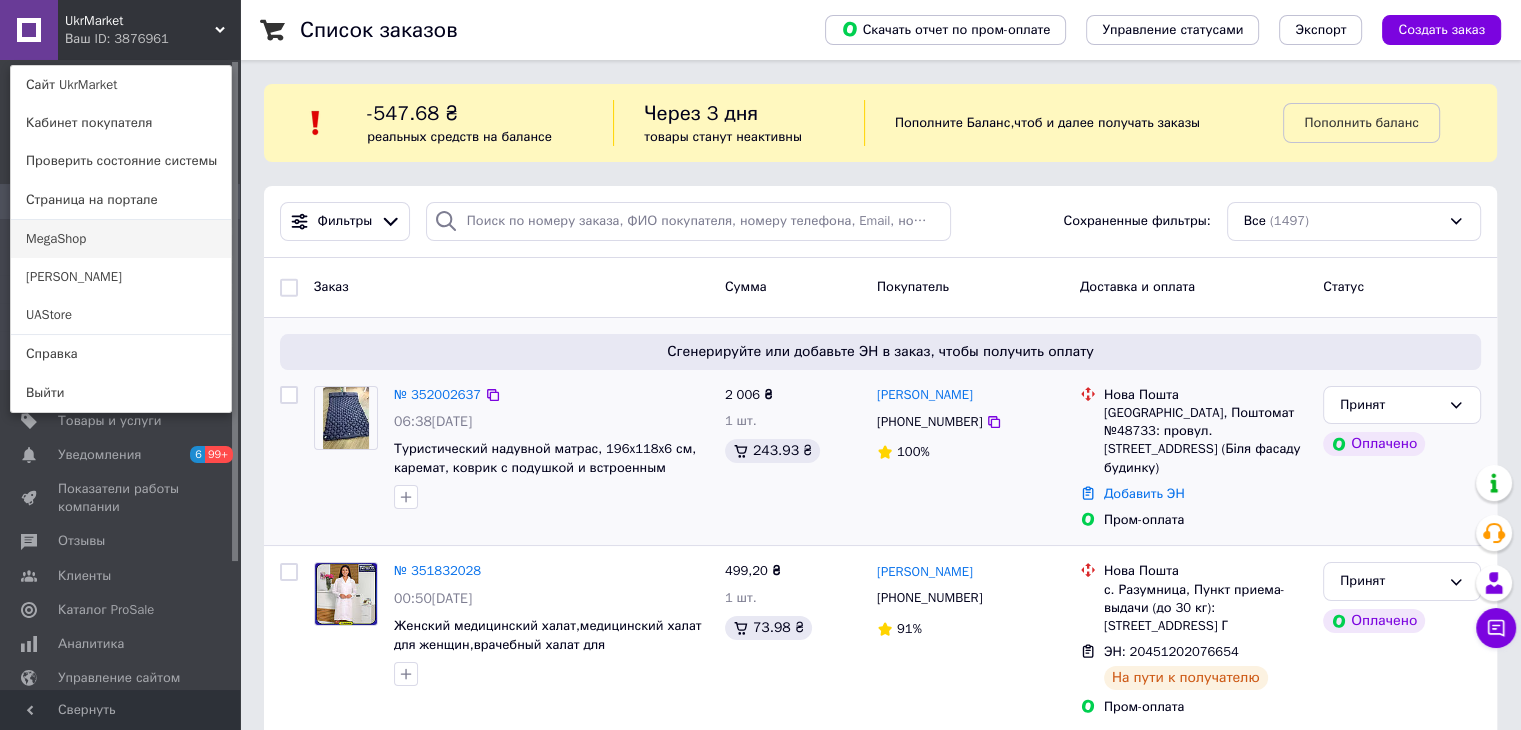 click on "MegaShop" at bounding box center (121, 239) 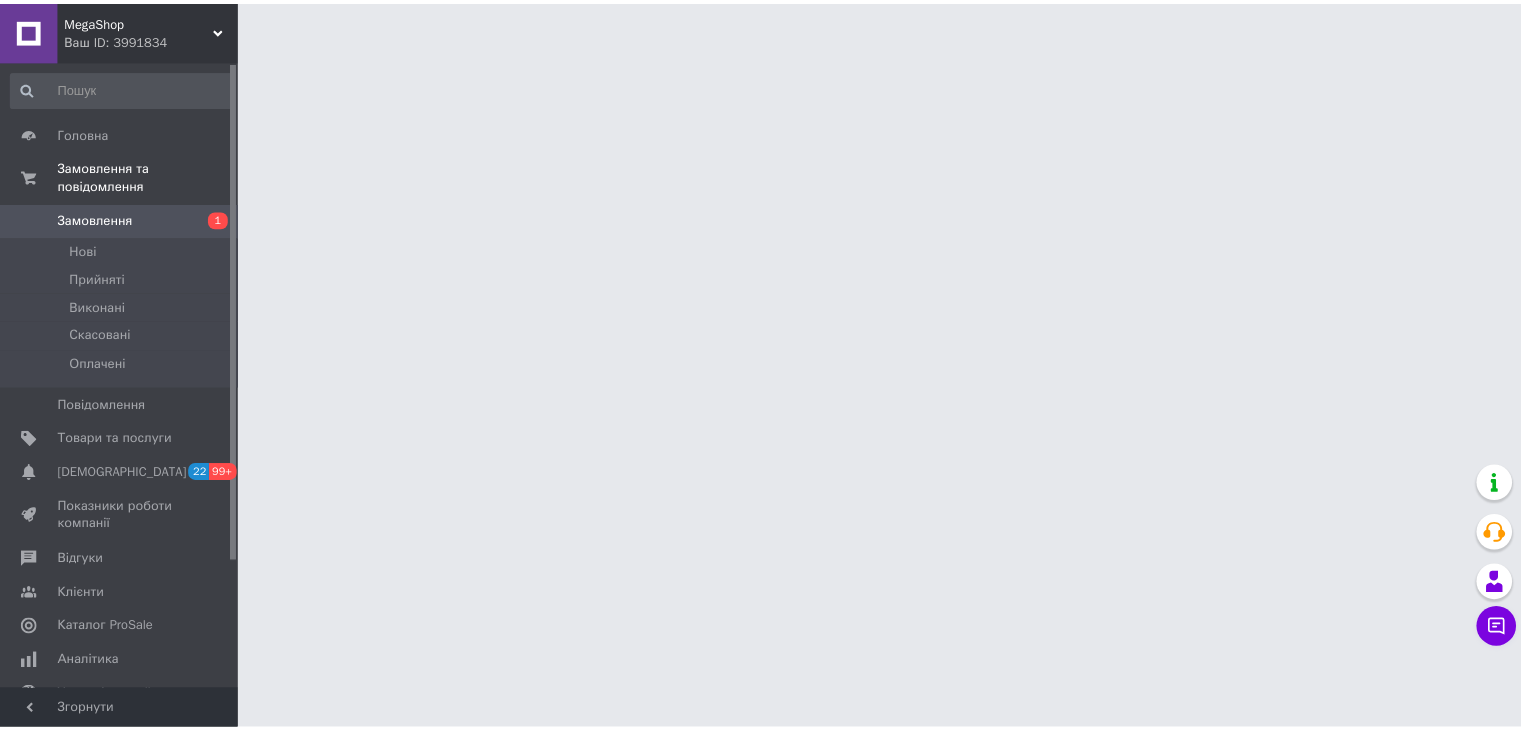 scroll, scrollTop: 0, scrollLeft: 0, axis: both 